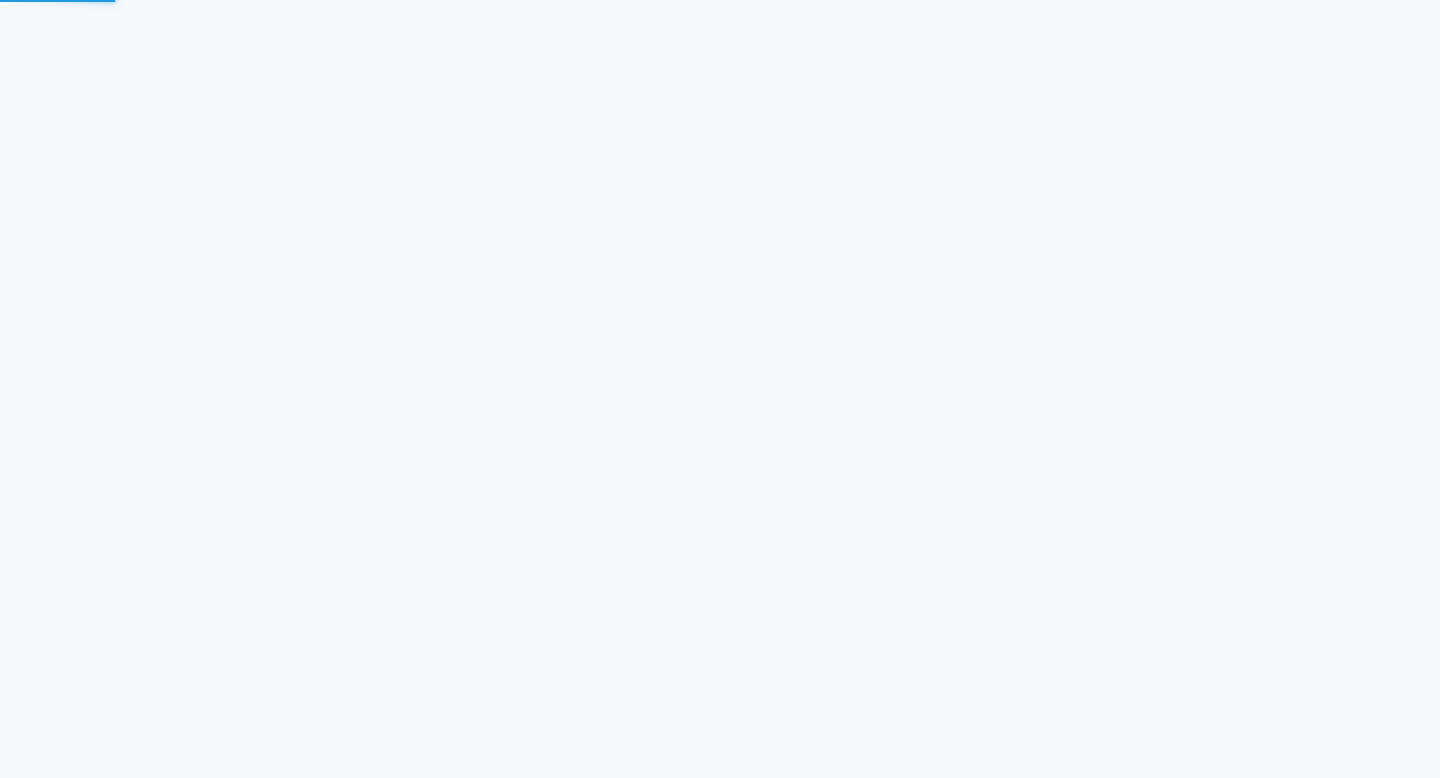 scroll, scrollTop: 0, scrollLeft: 0, axis: both 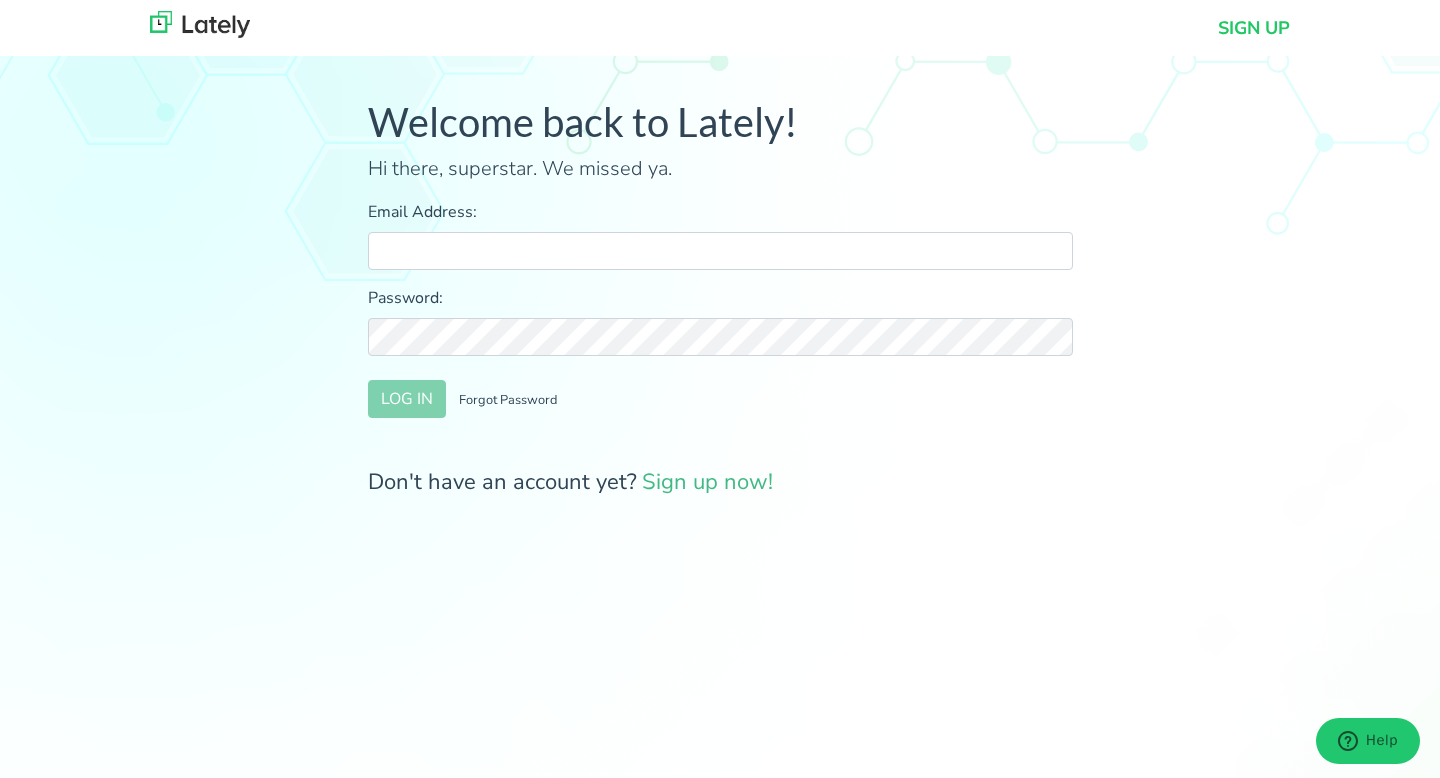 click on "Email Address:" at bounding box center (720, 251) 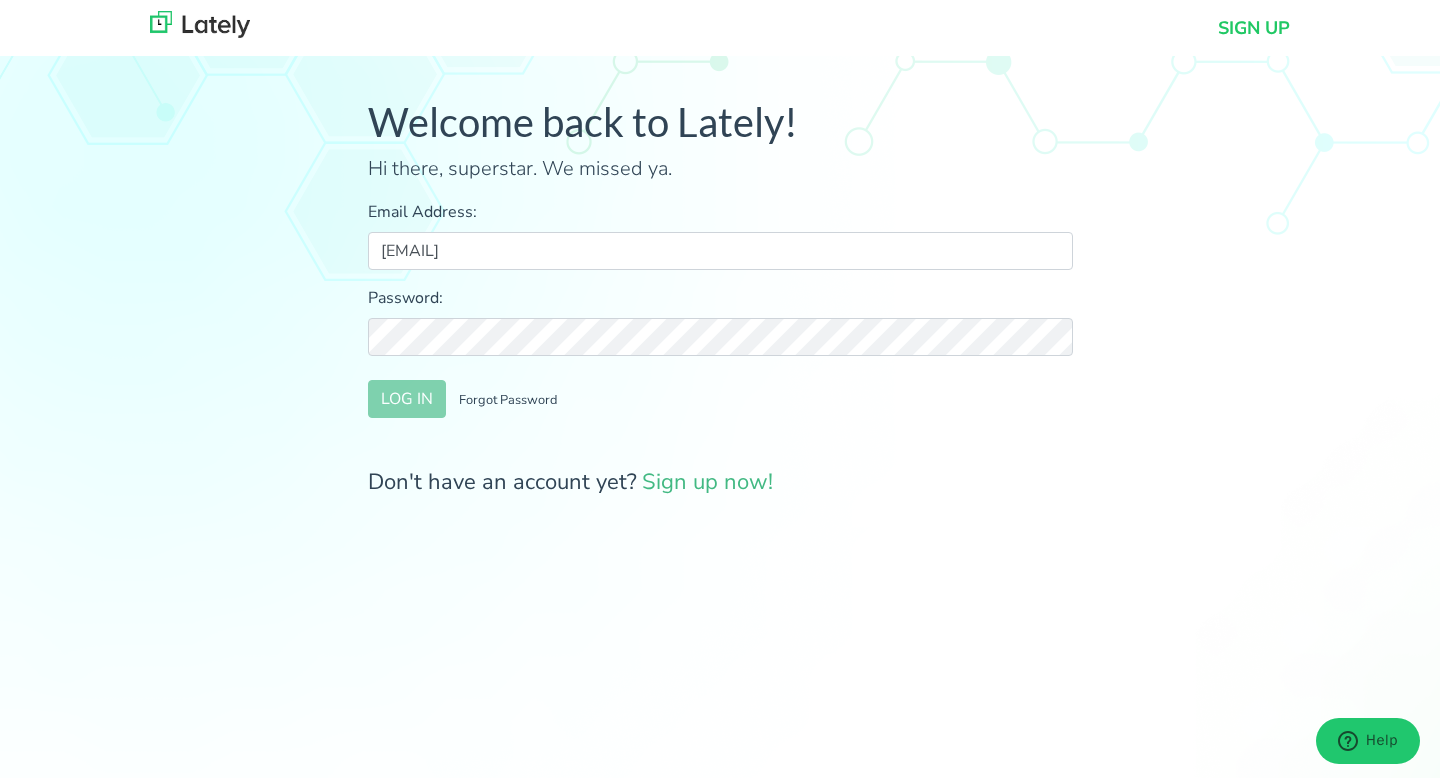 click on "Password:" at bounding box center (720, 321) 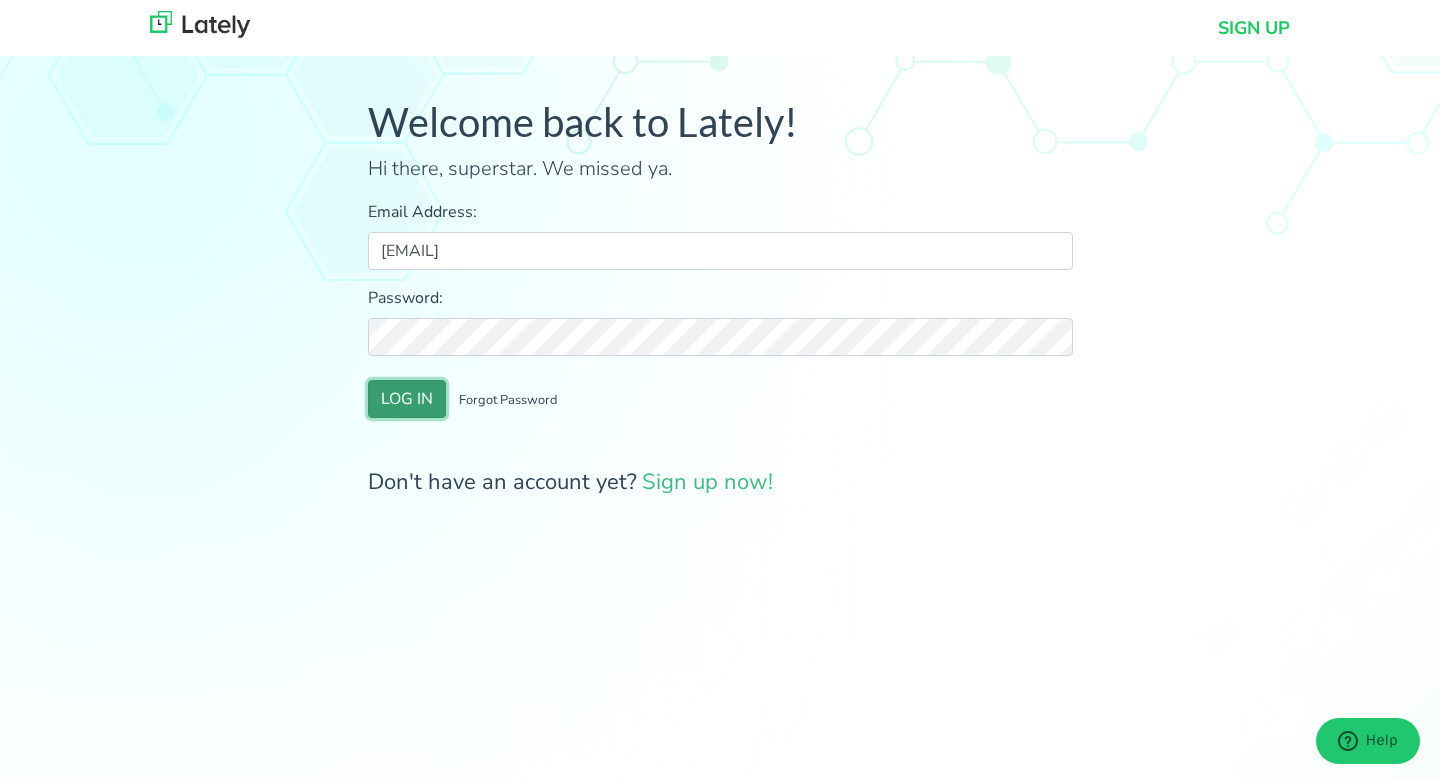 click on "LOG IN" at bounding box center [407, 399] 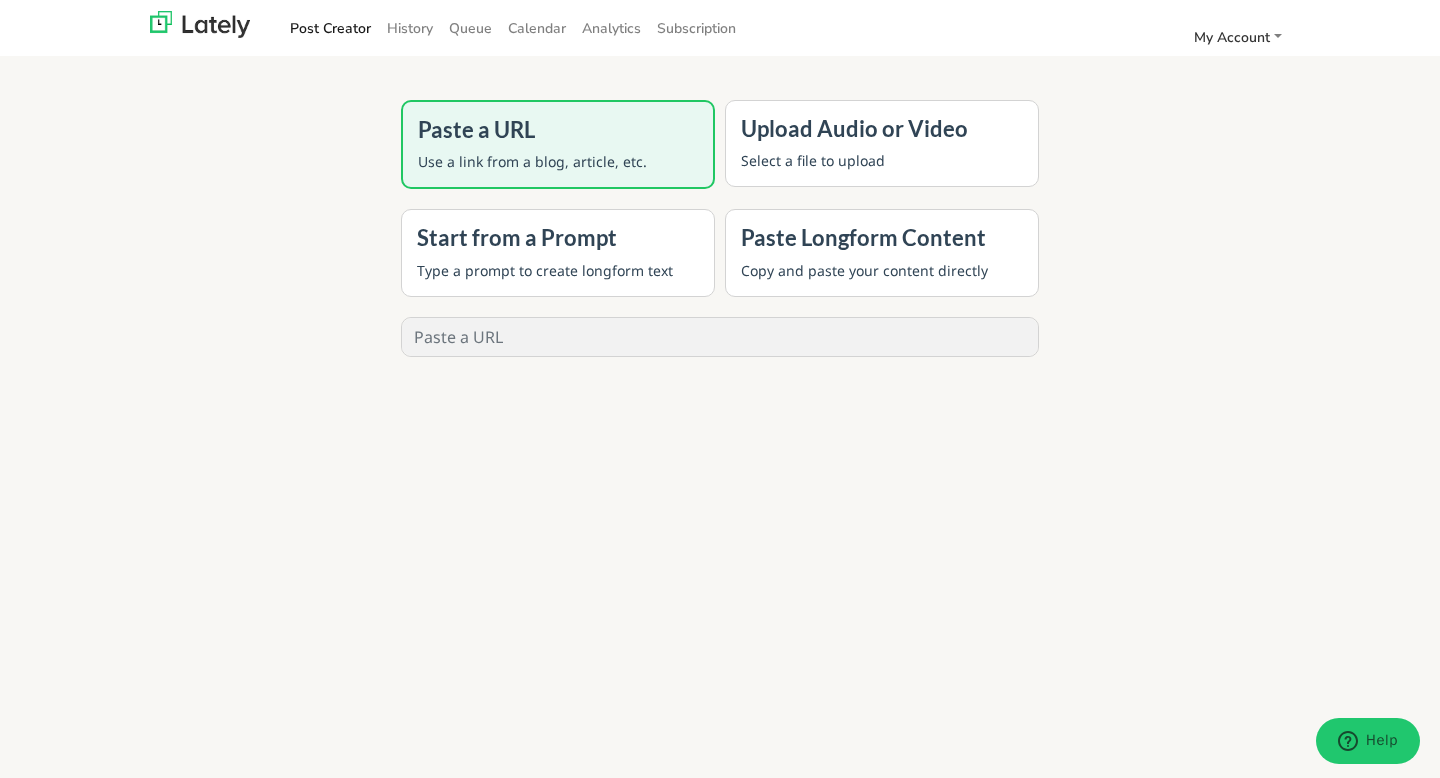 click on "Post Creator History  Queue Calendar  Analytics  Subscription My Account Settings Publisher Subscription Help Center Support Logout" at bounding box center (720, 28) 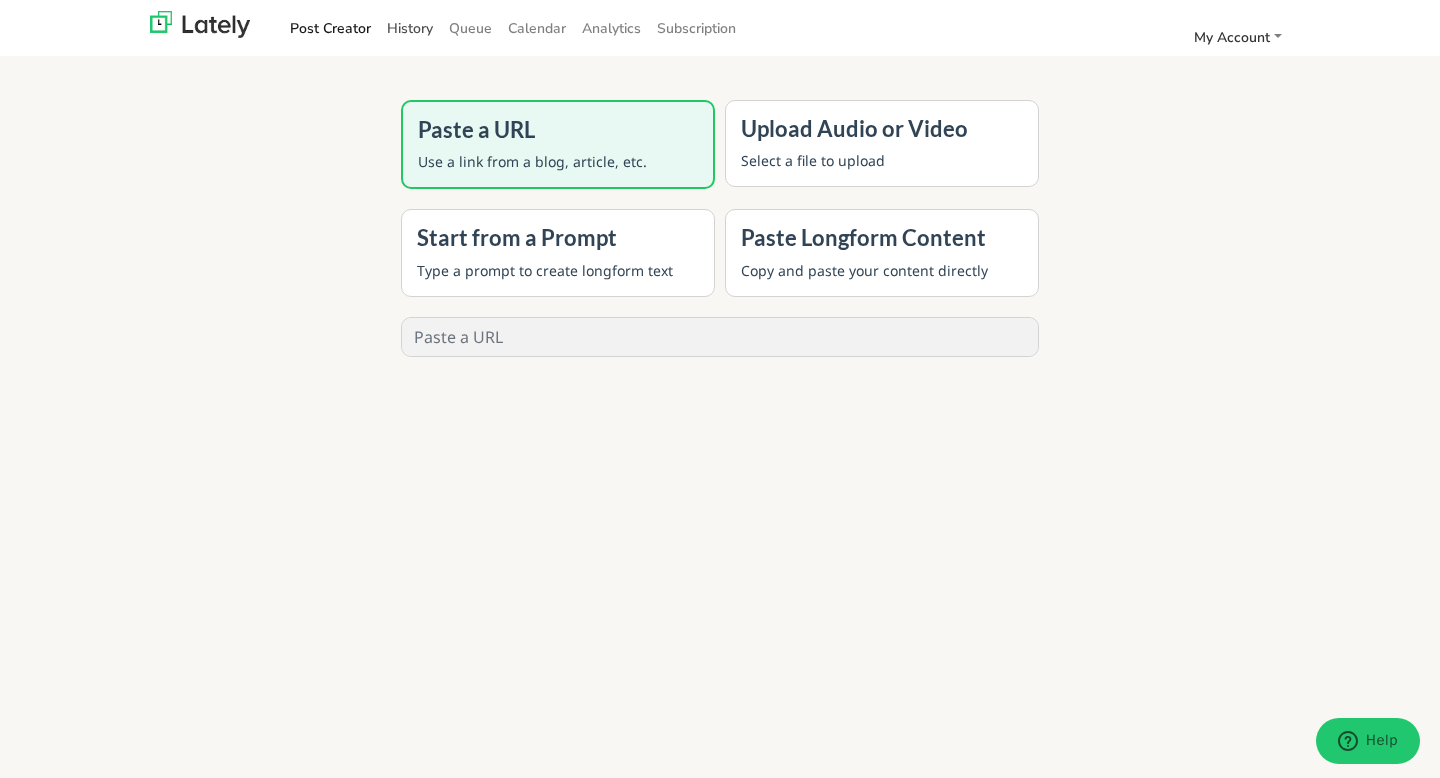 click on "History" at bounding box center [410, 28] 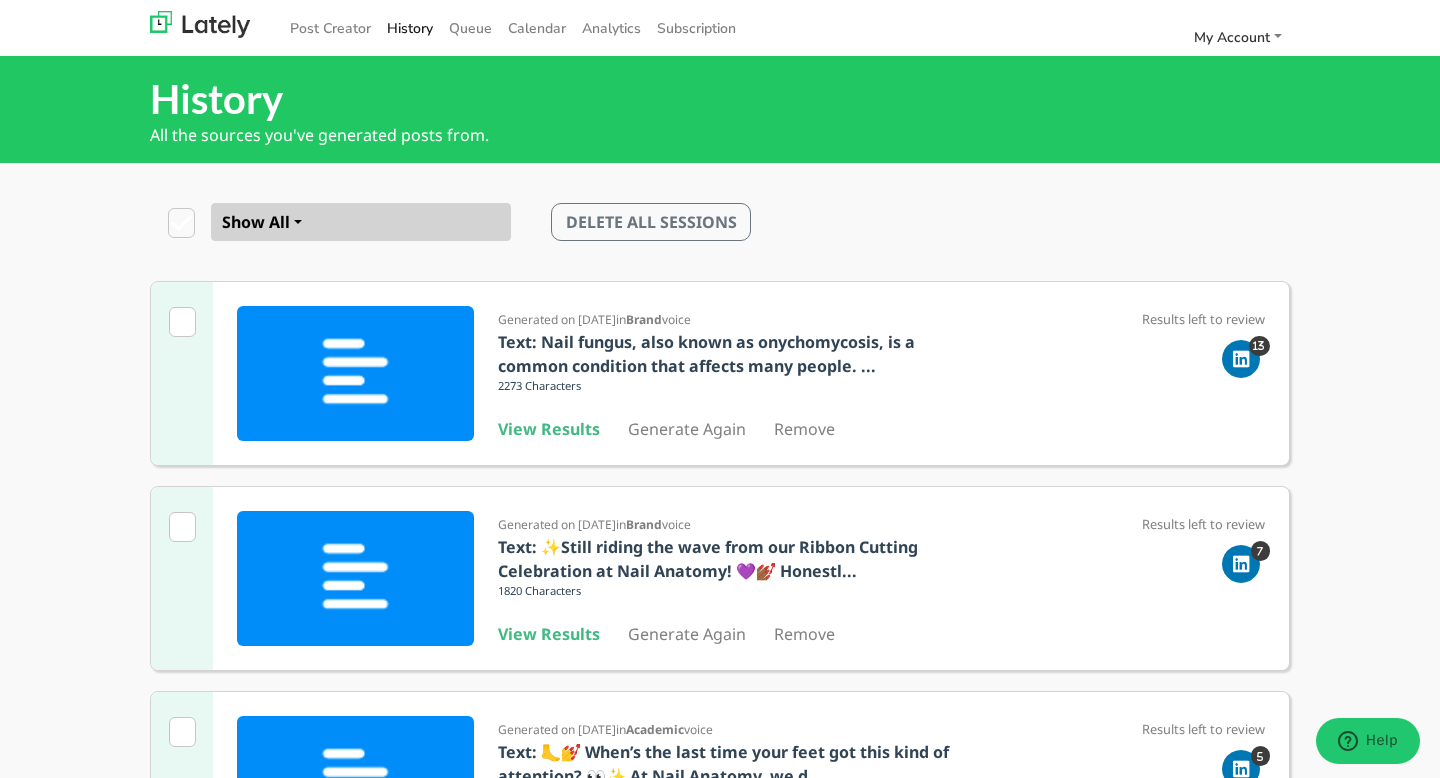 click on "History" at bounding box center (410, 28) 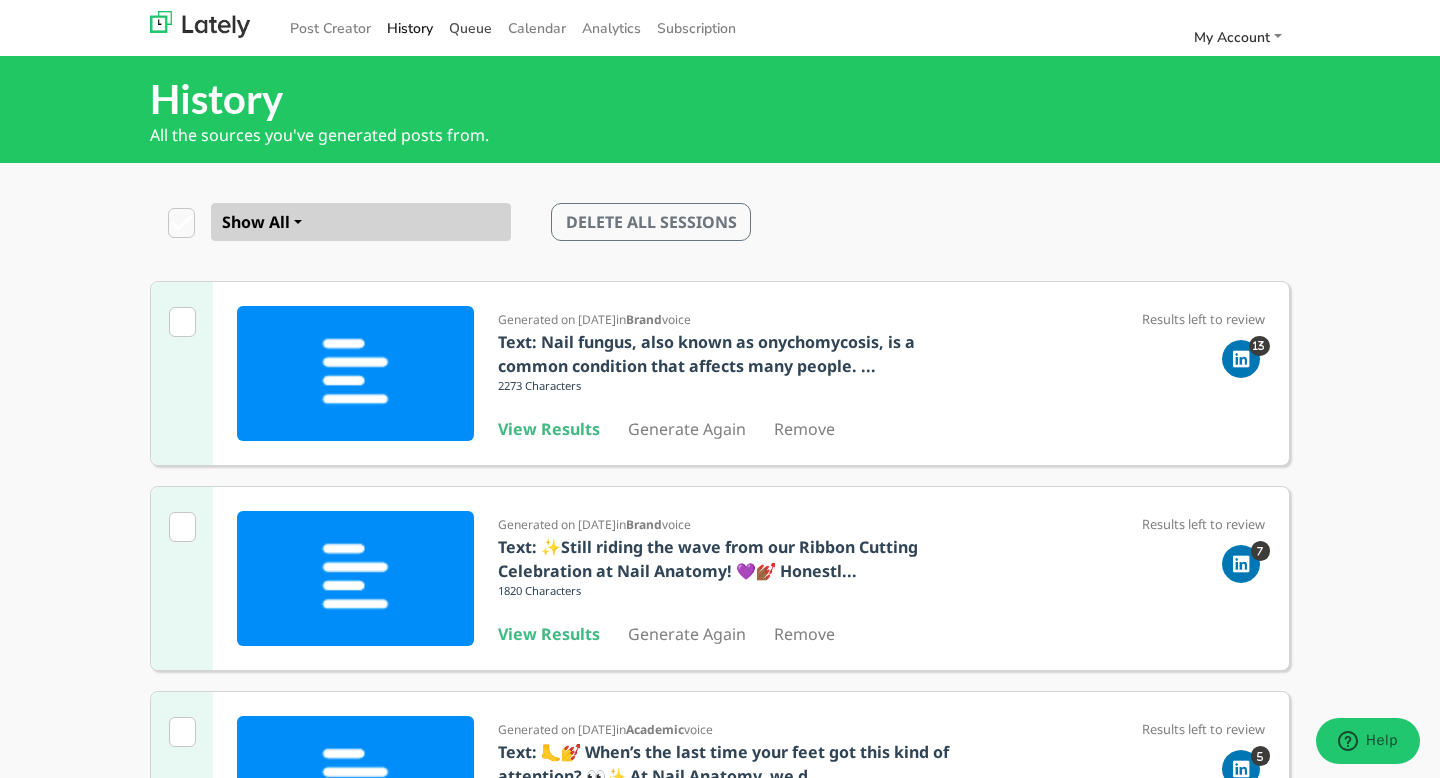 click on "Queue" at bounding box center [470, 28] 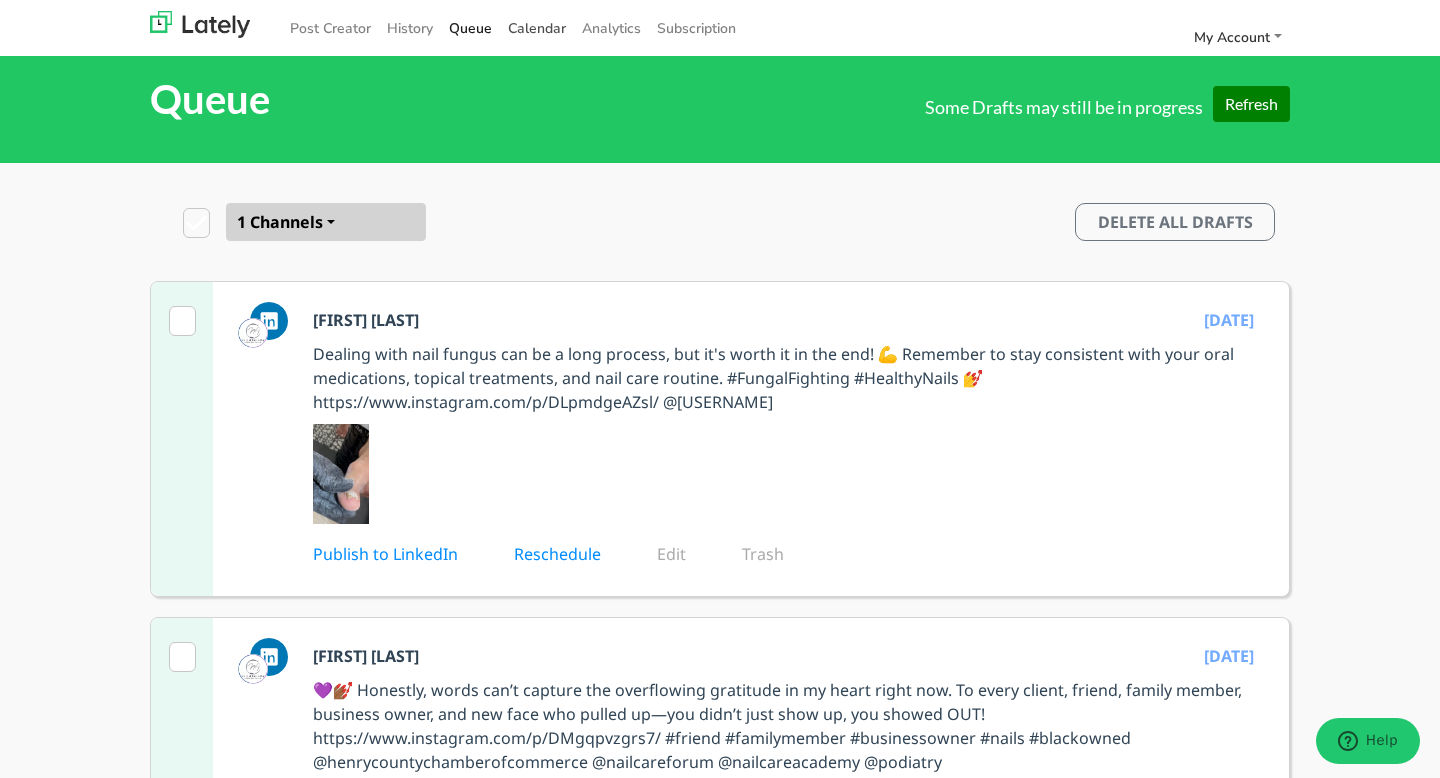 click on "Calendar" at bounding box center (537, 28) 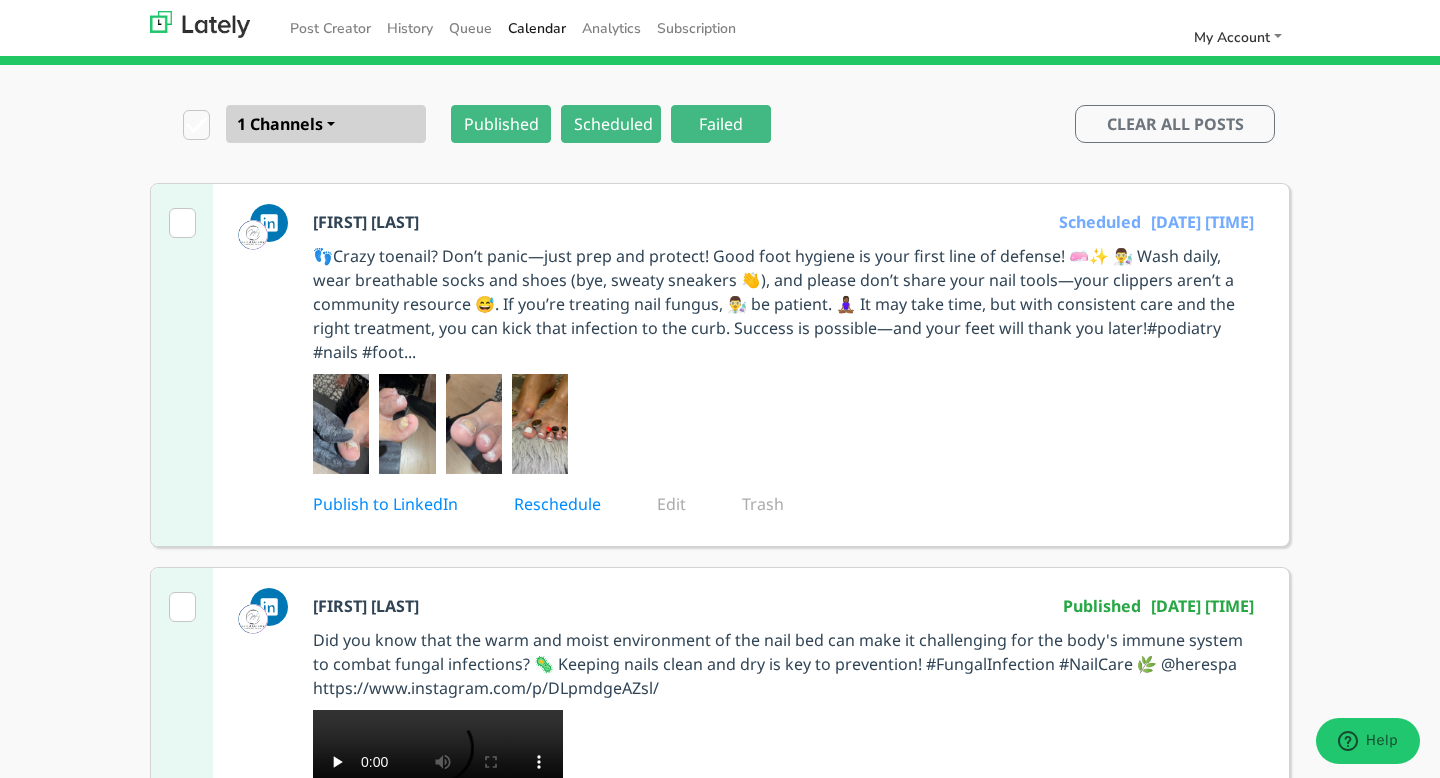 scroll, scrollTop: 75, scrollLeft: 0, axis: vertical 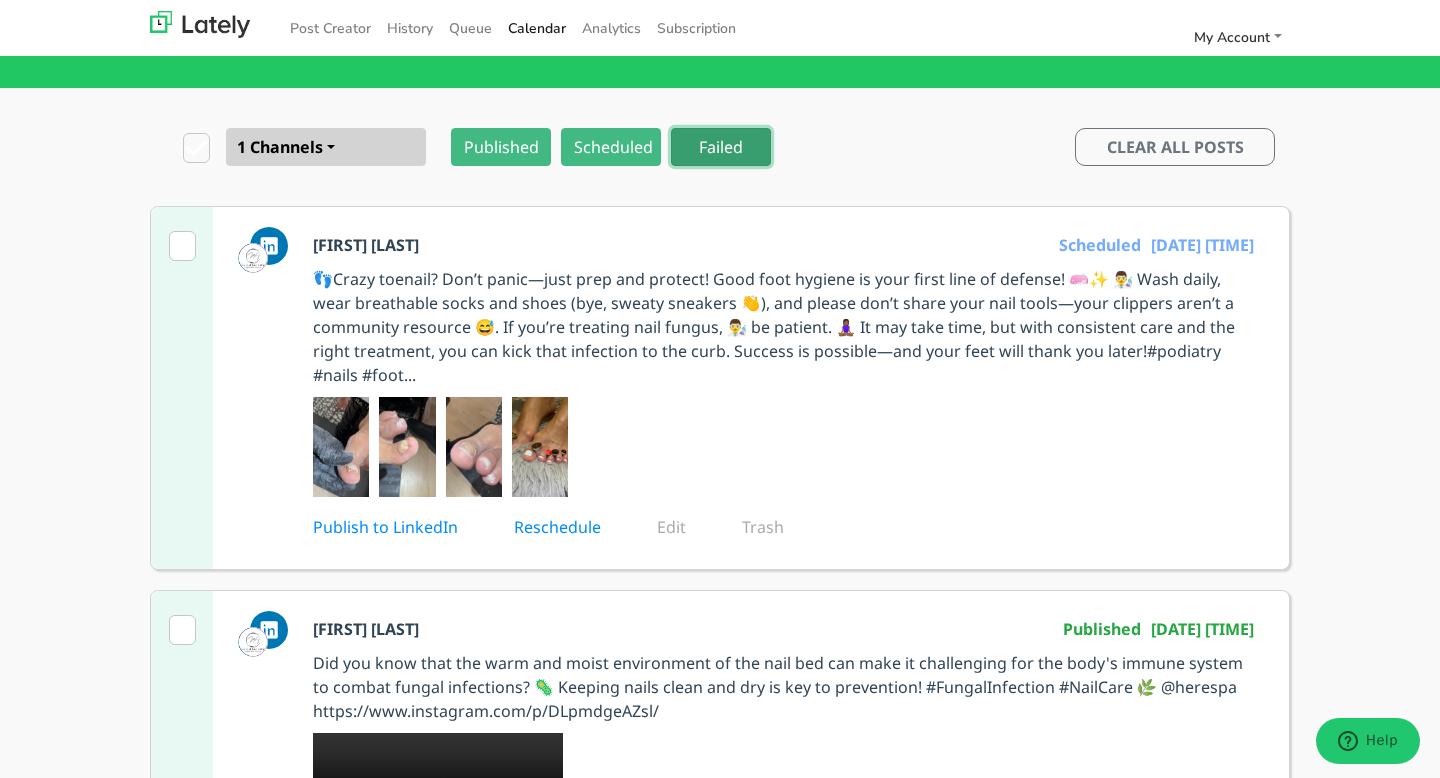 click on "Failed" at bounding box center [721, 147] 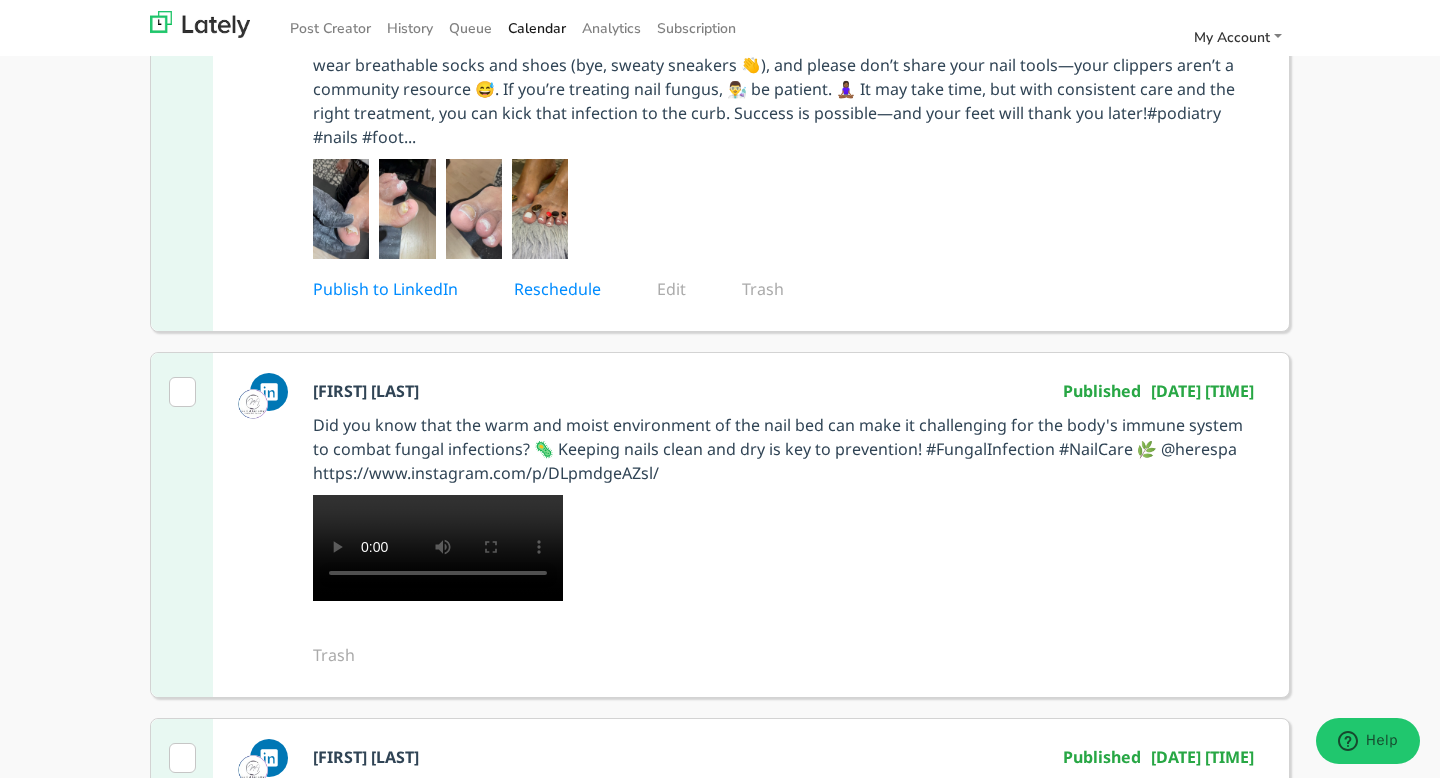 scroll, scrollTop: 0, scrollLeft: 0, axis: both 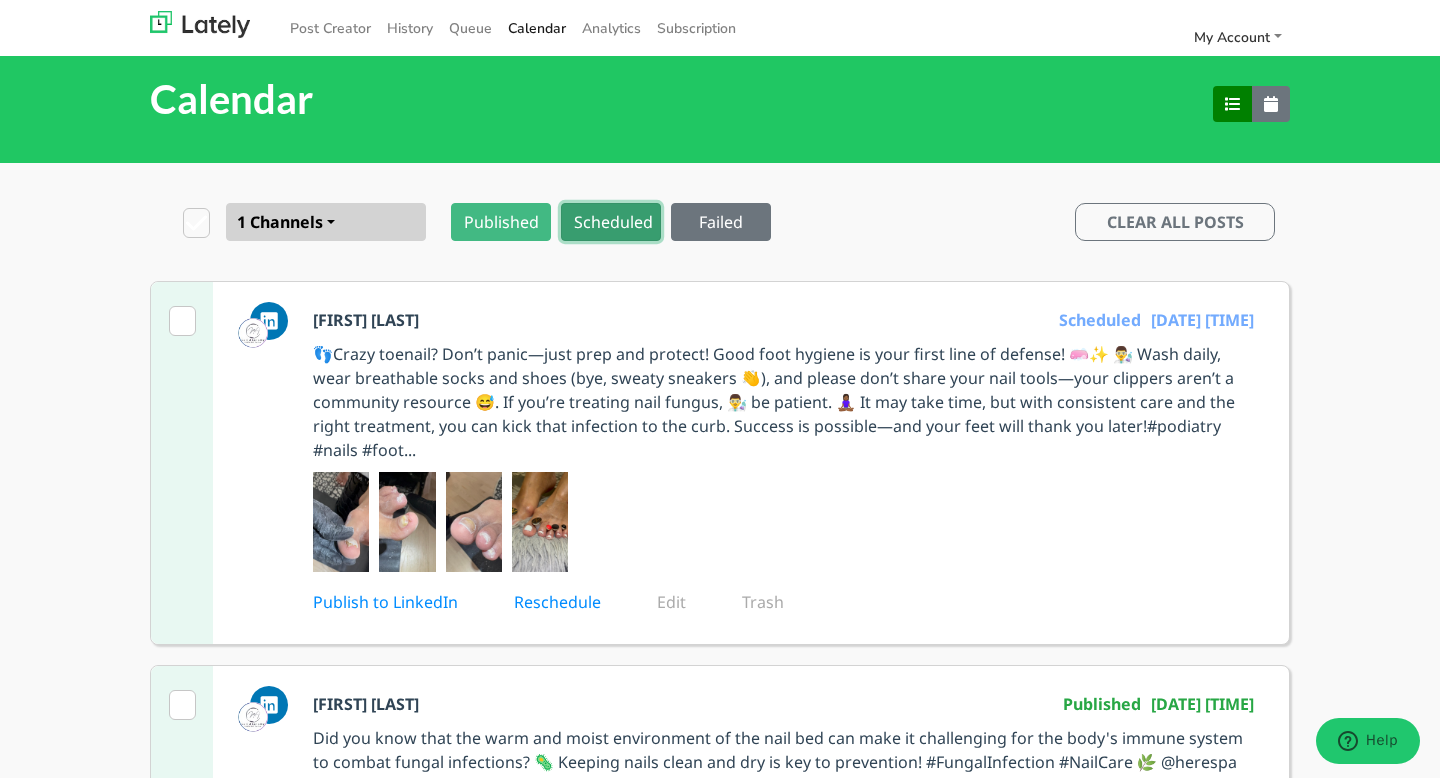 click on "Scheduled" at bounding box center [611, 222] 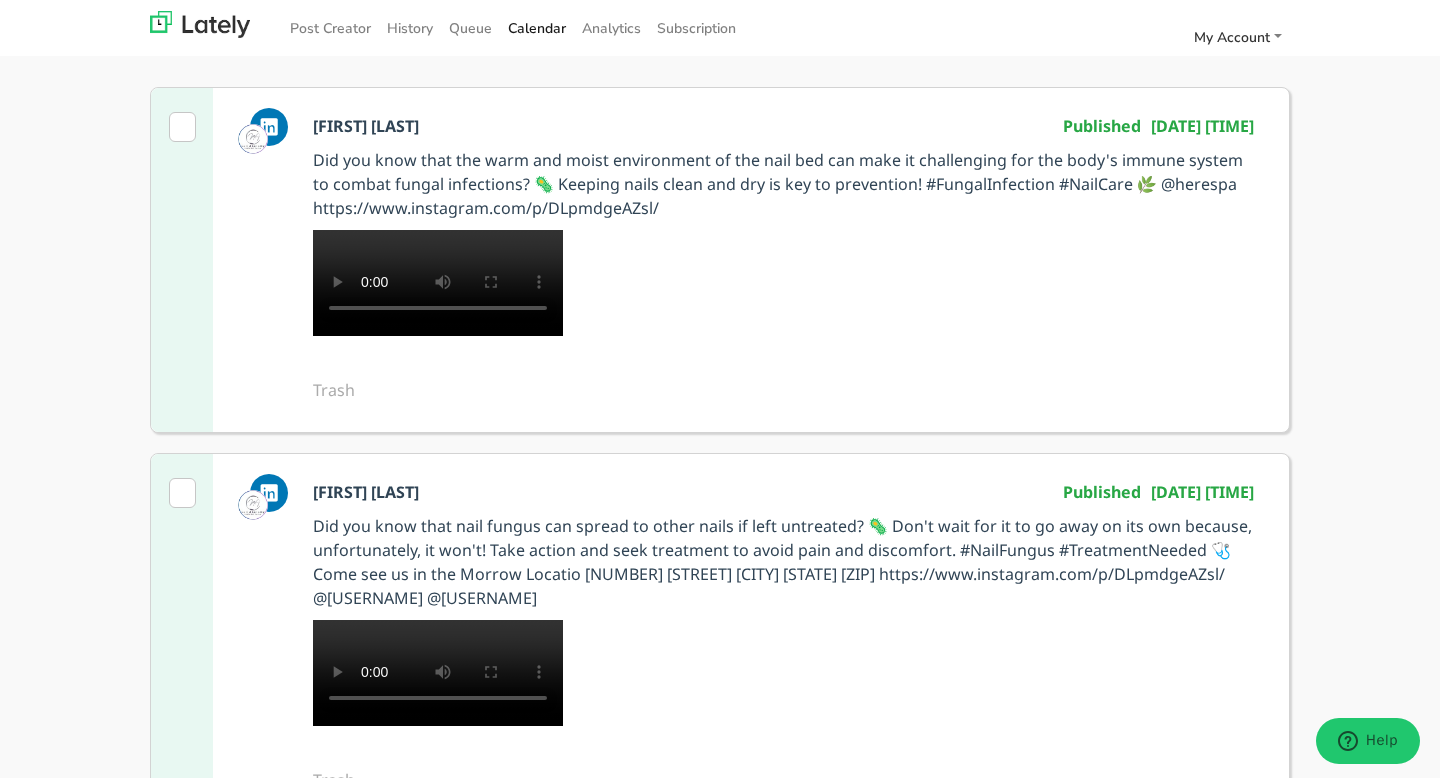 scroll, scrollTop: 0, scrollLeft: 0, axis: both 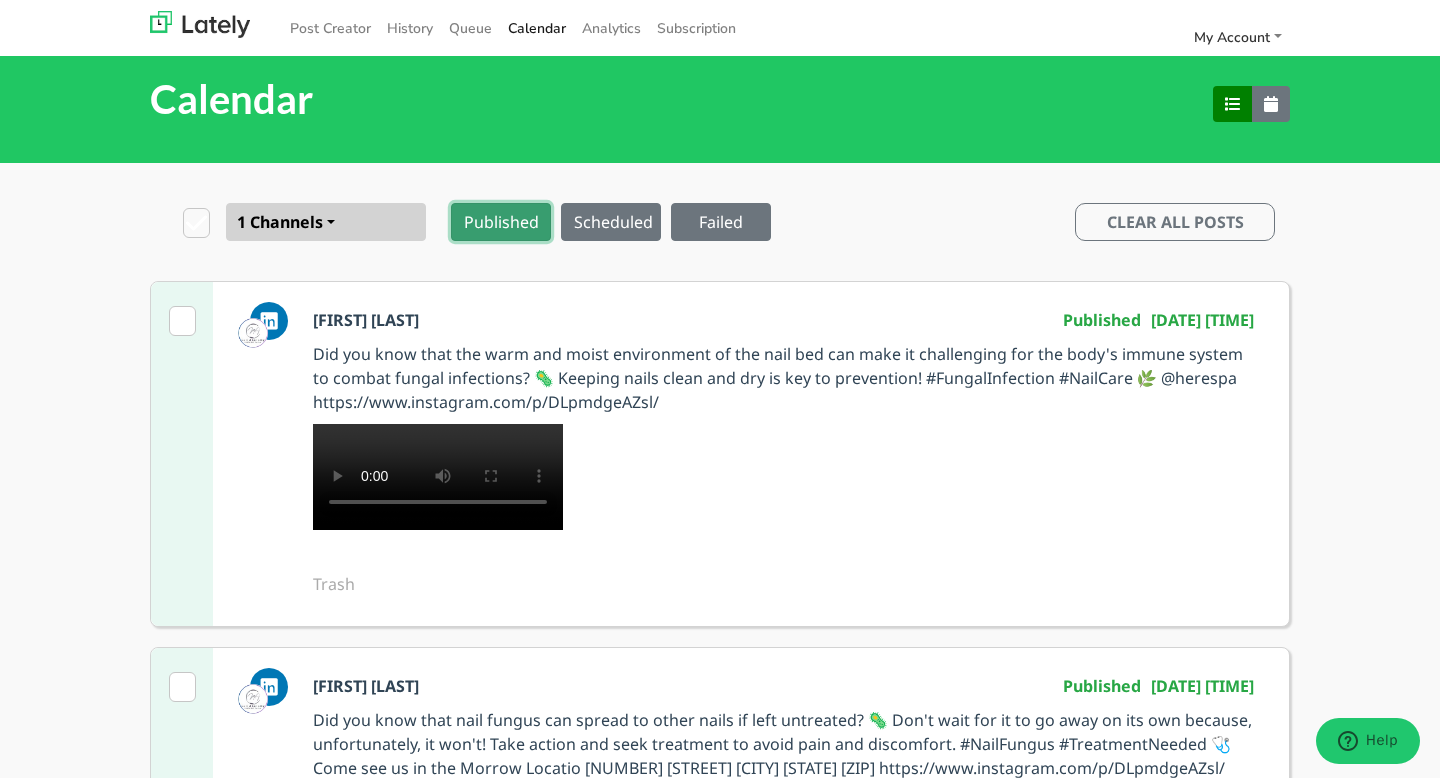 click on "Published" at bounding box center (501, 222) 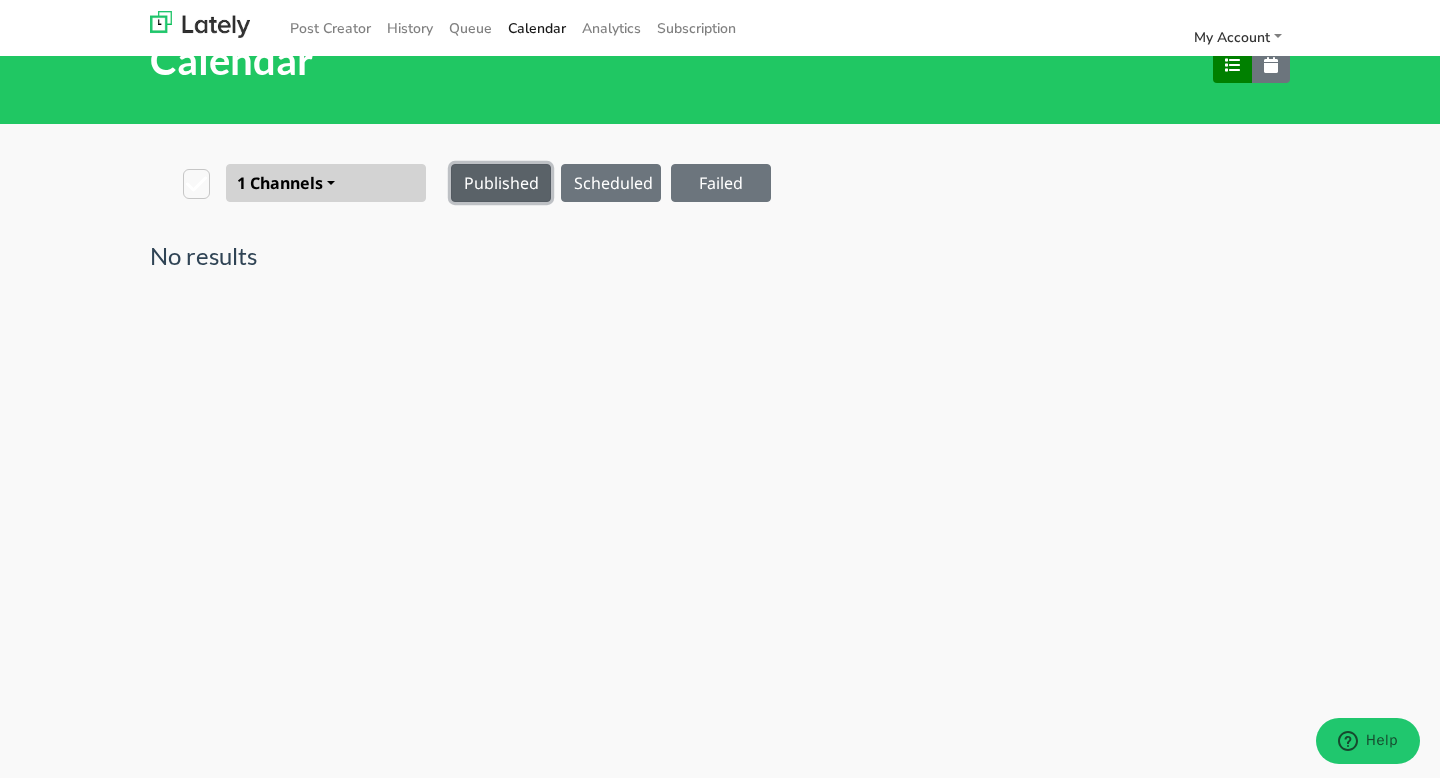 scroll, scrollTop: 0, scrollLeft: 0, axis: both 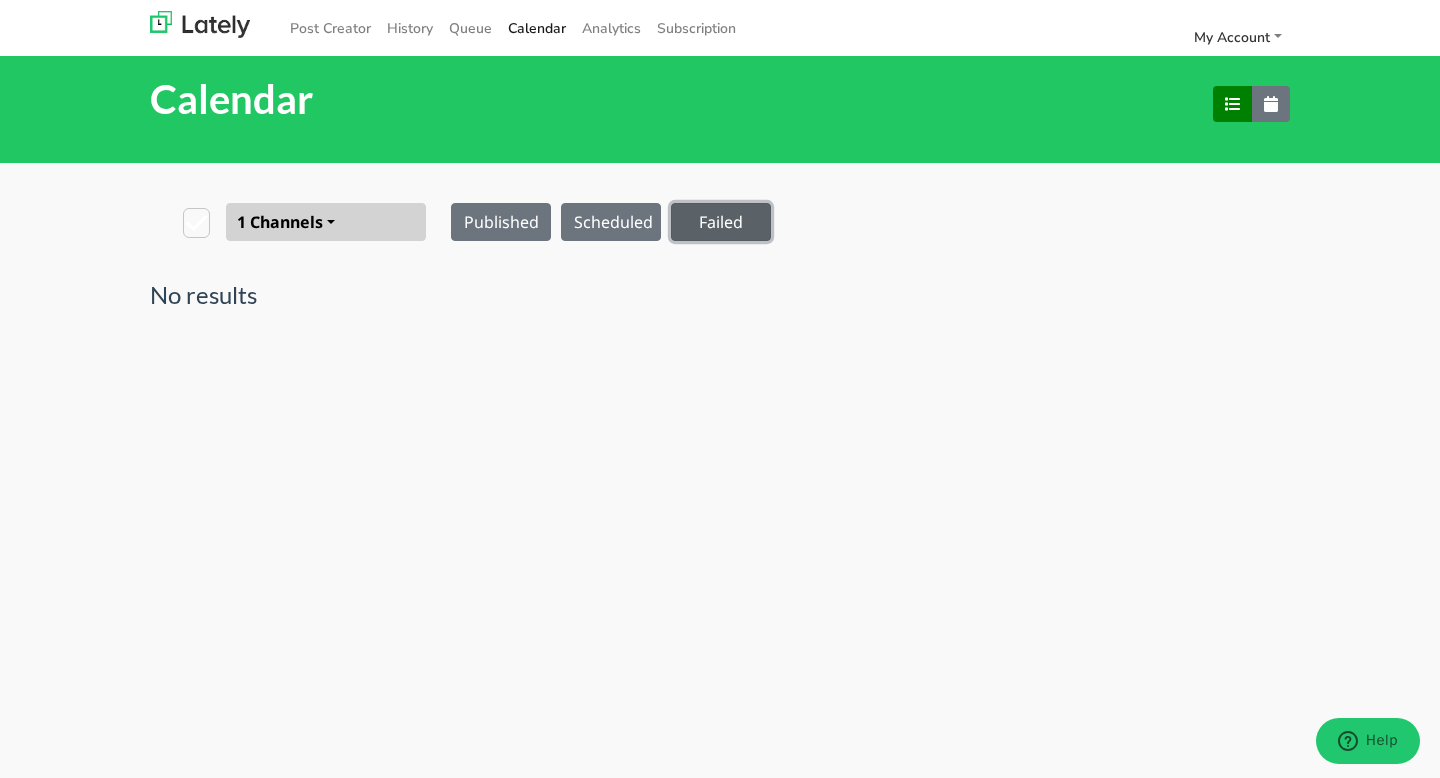 click on "Failed" at bounding box center [721, 222] 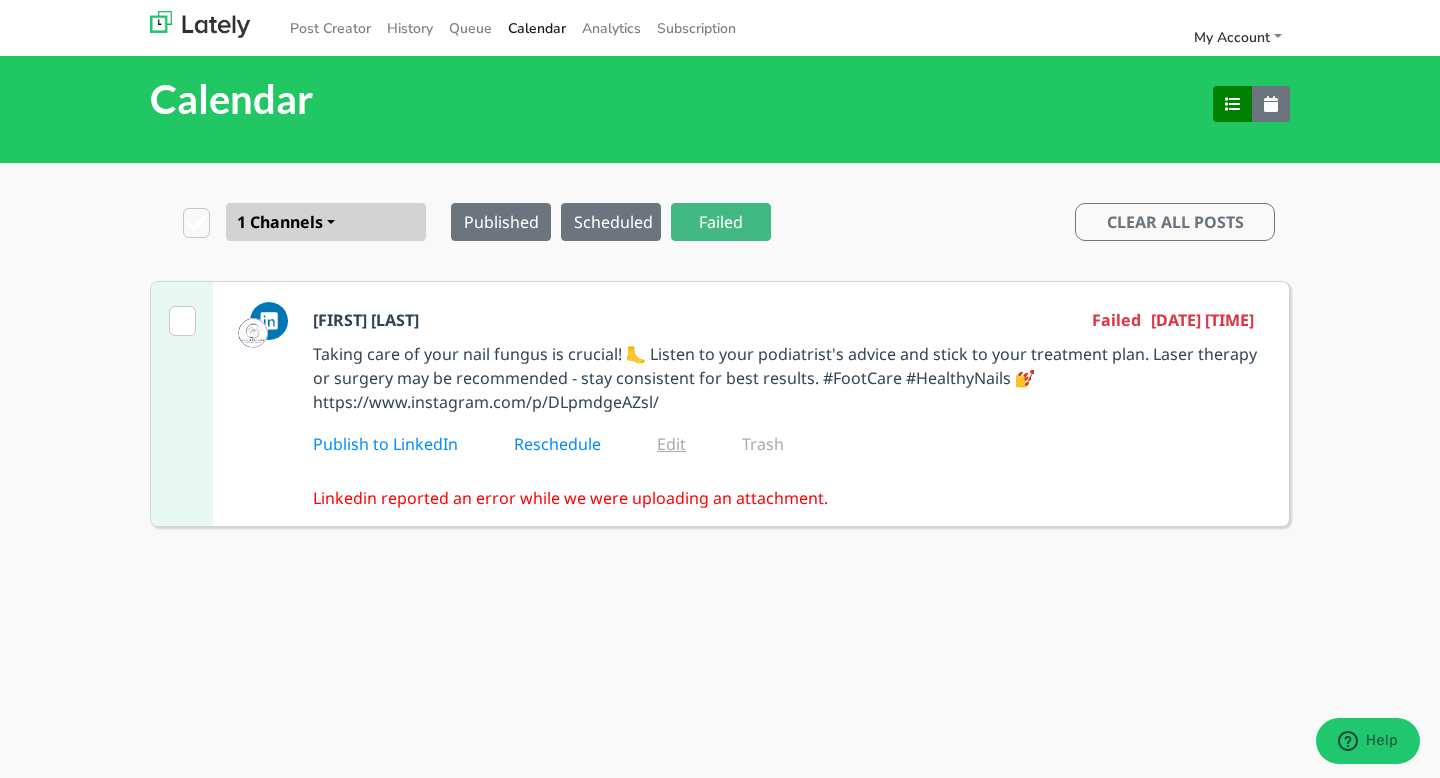 click on "Edit" at bounding box center [685, 444] 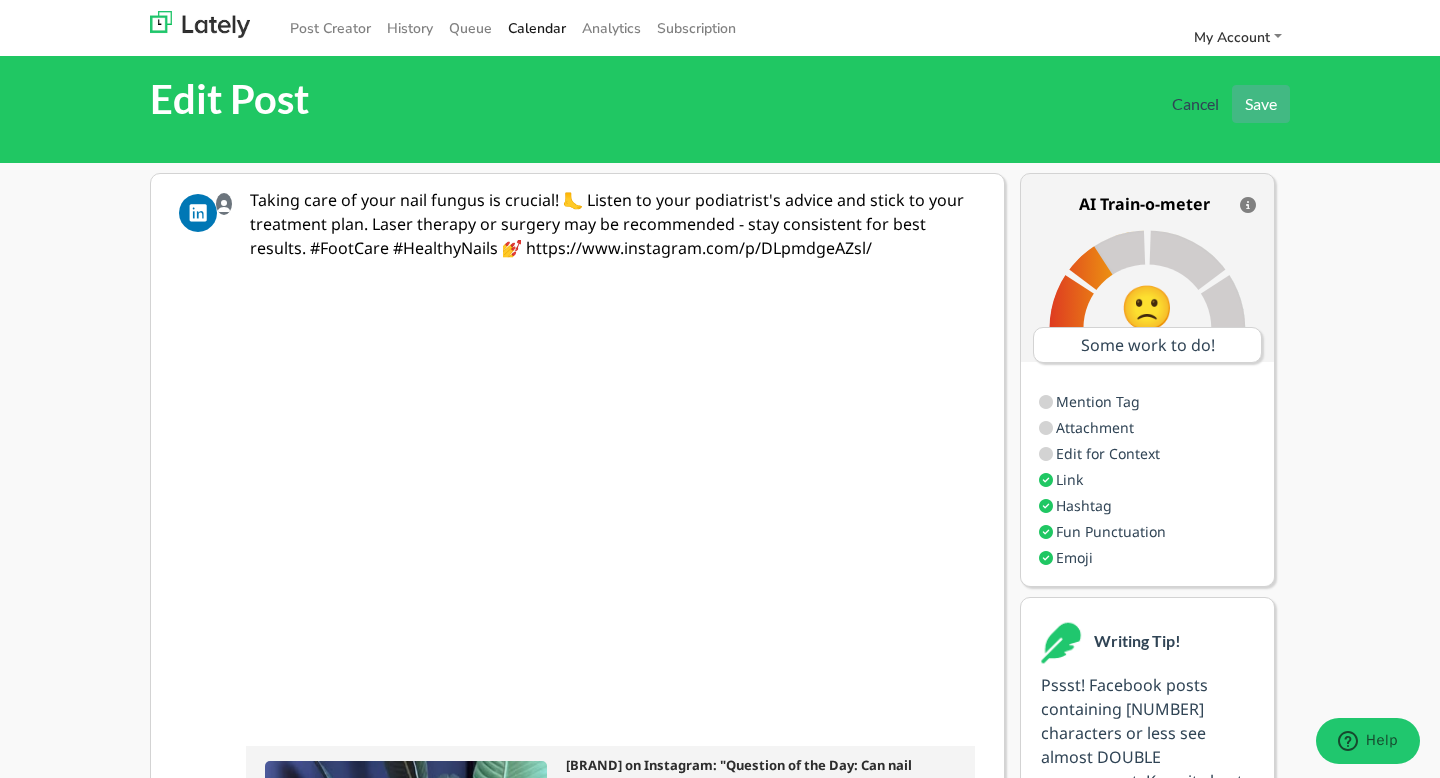 drag, startPoint x: 516, startPoint y: 252, endPoint x: 240, endPoint y: 197, distance: 281.42673 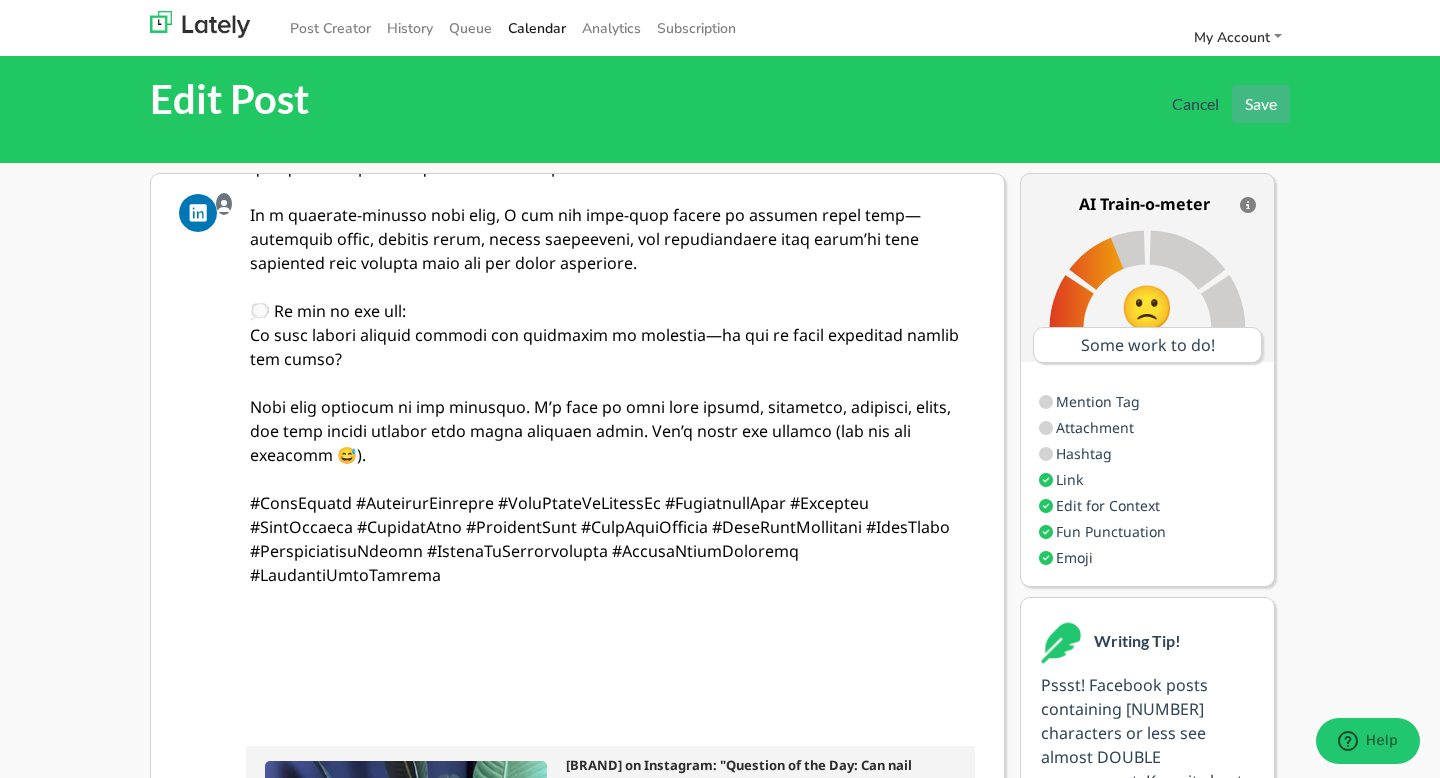 scroll, scrollTop: 240, scrollLeft: 0, axis: vertical 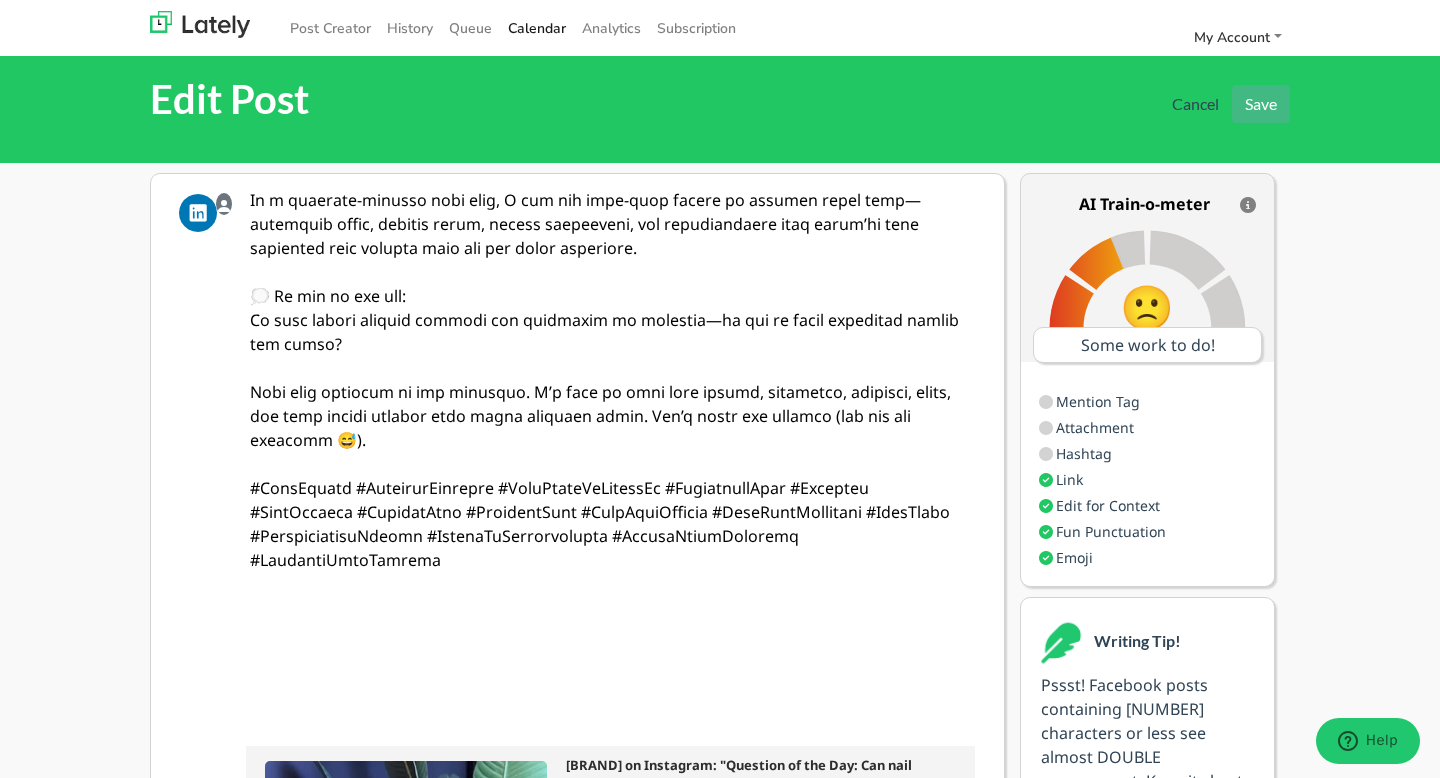 click at bounding box center (613, 452) 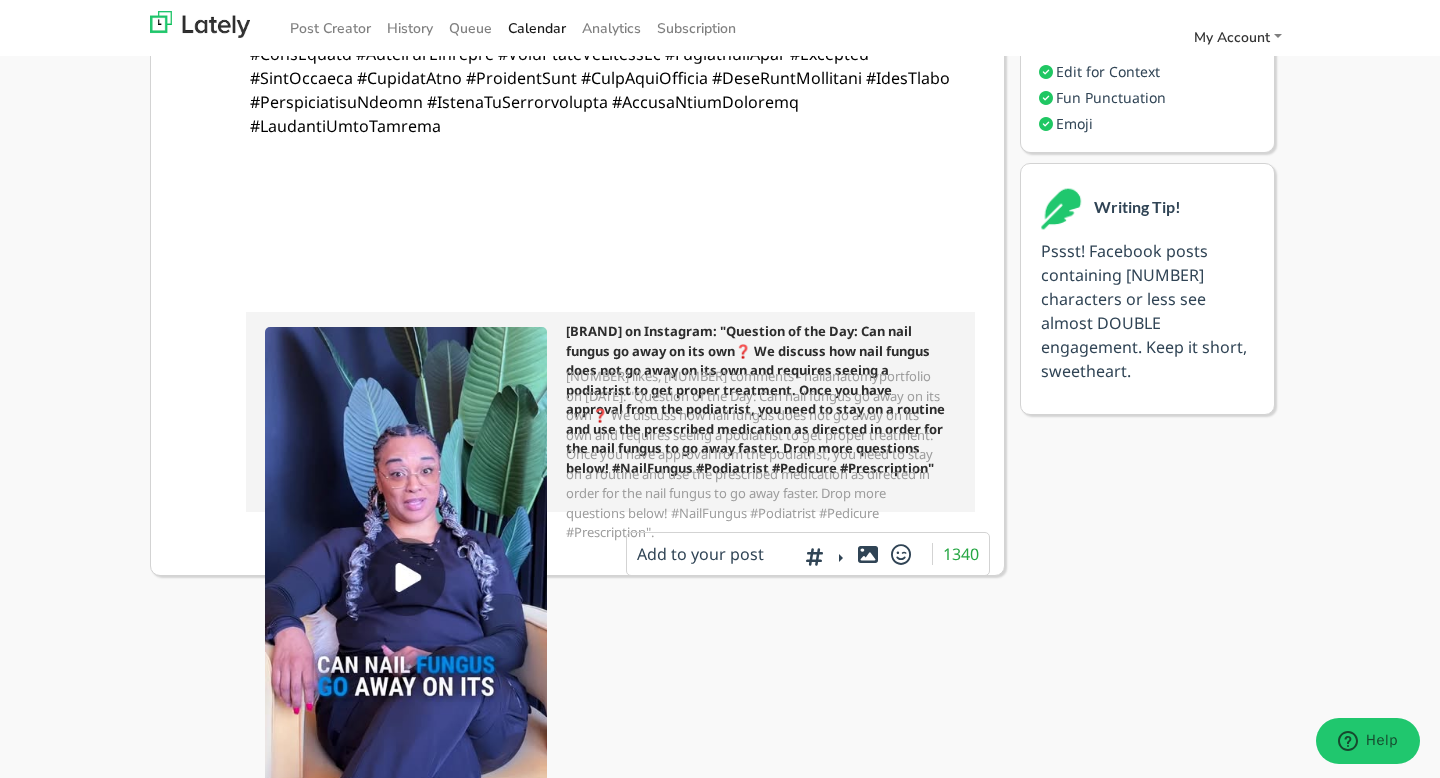 scroll, scrollTop: 452, scrollLeft: 0, axis: vertical 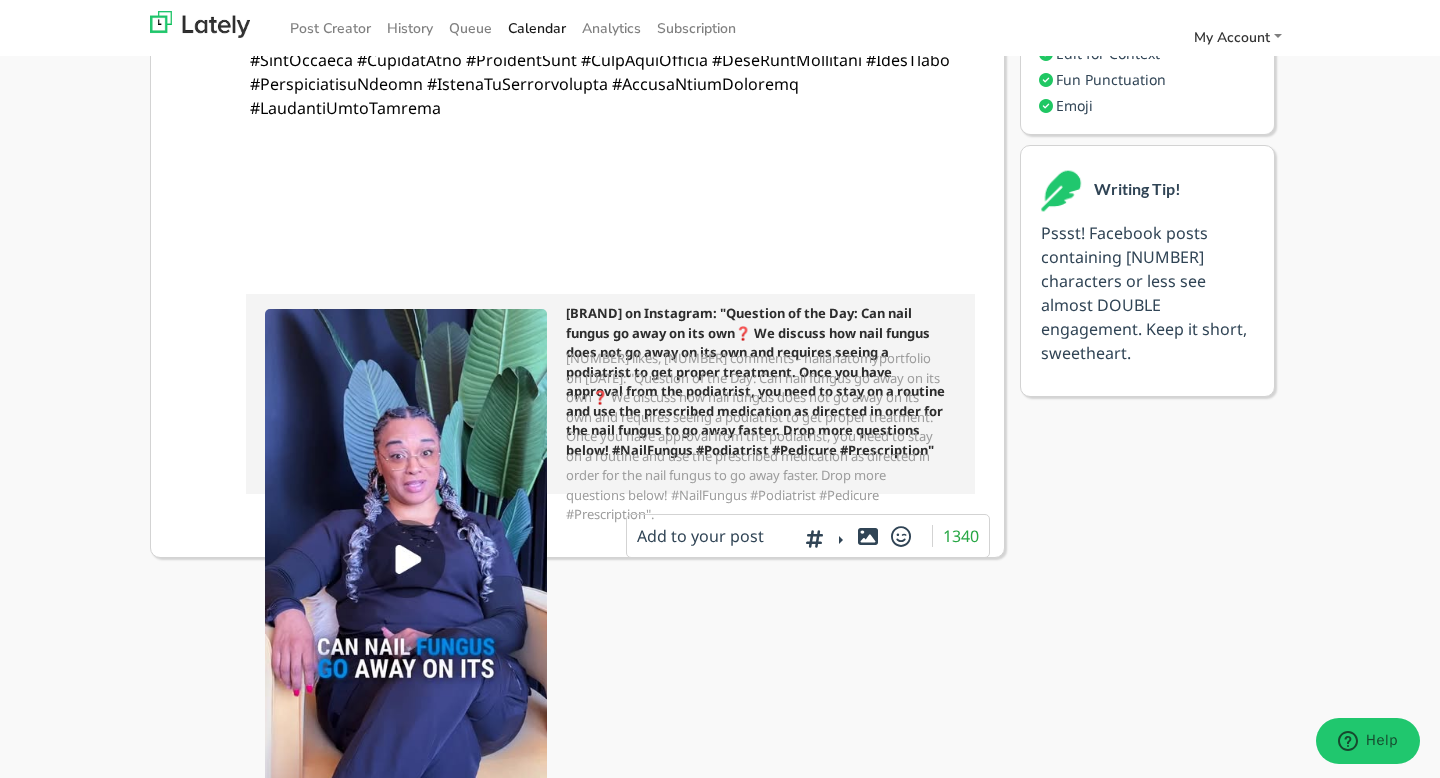 click at bounding box center (813, 534) 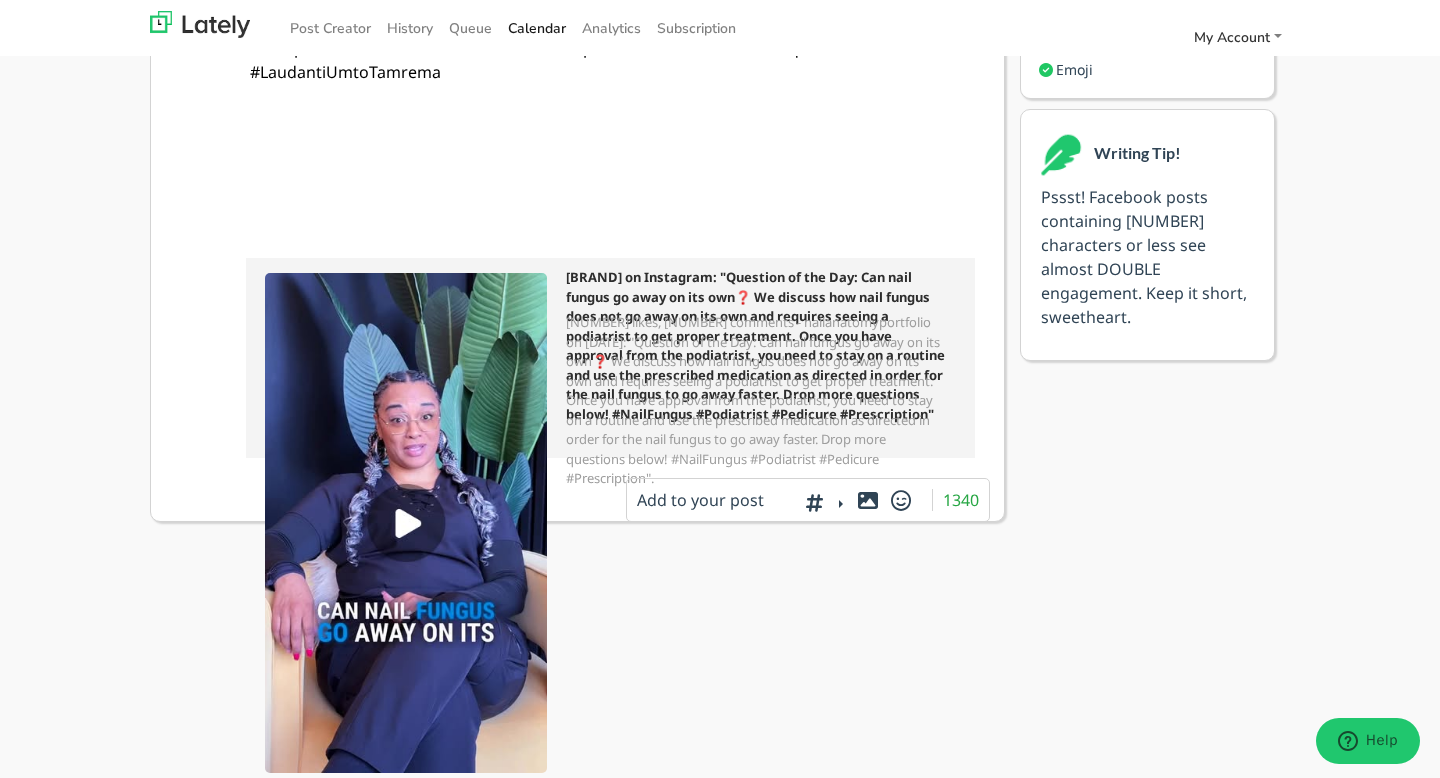 click at bounding box center (822, 502) 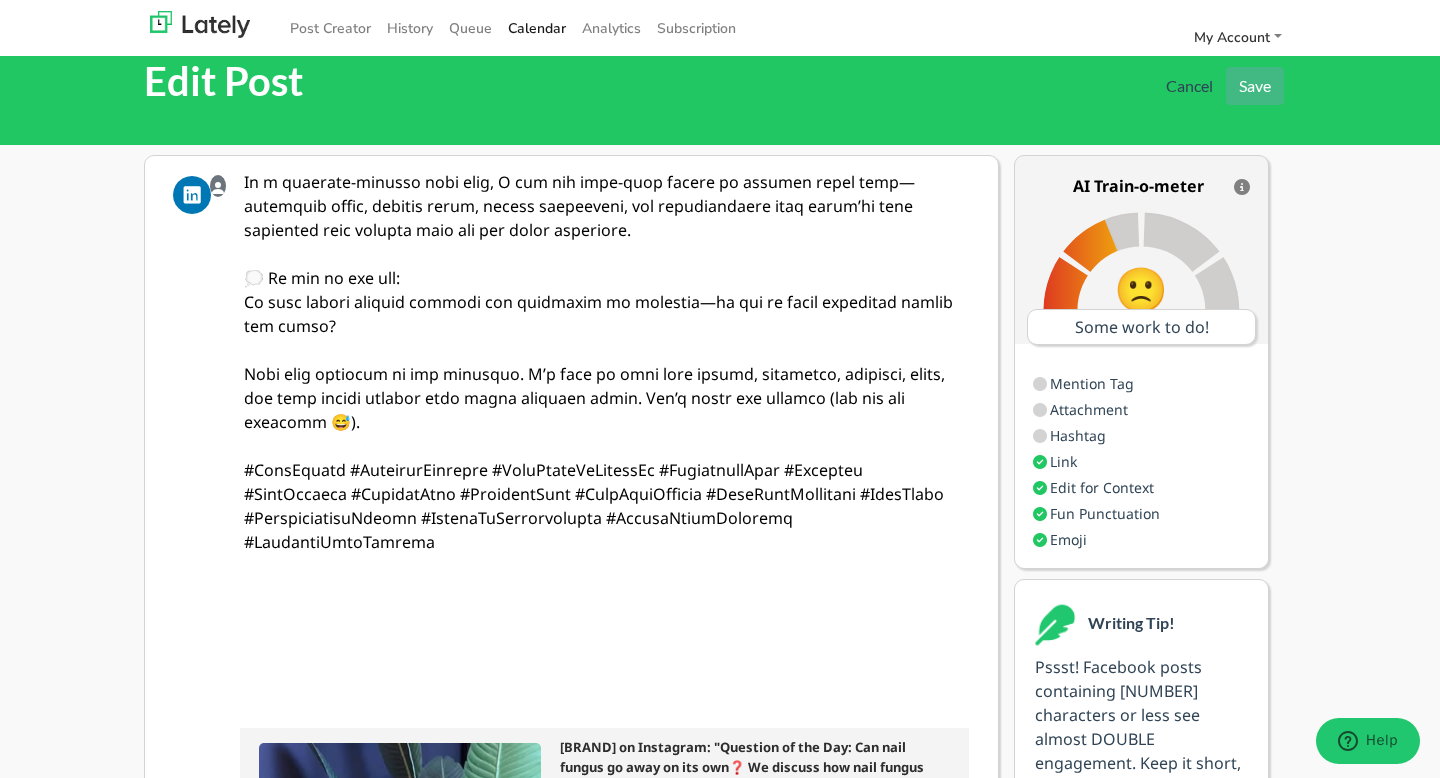 scroll, scrollTop: 18, scrollLeft: 0, axis: vertical 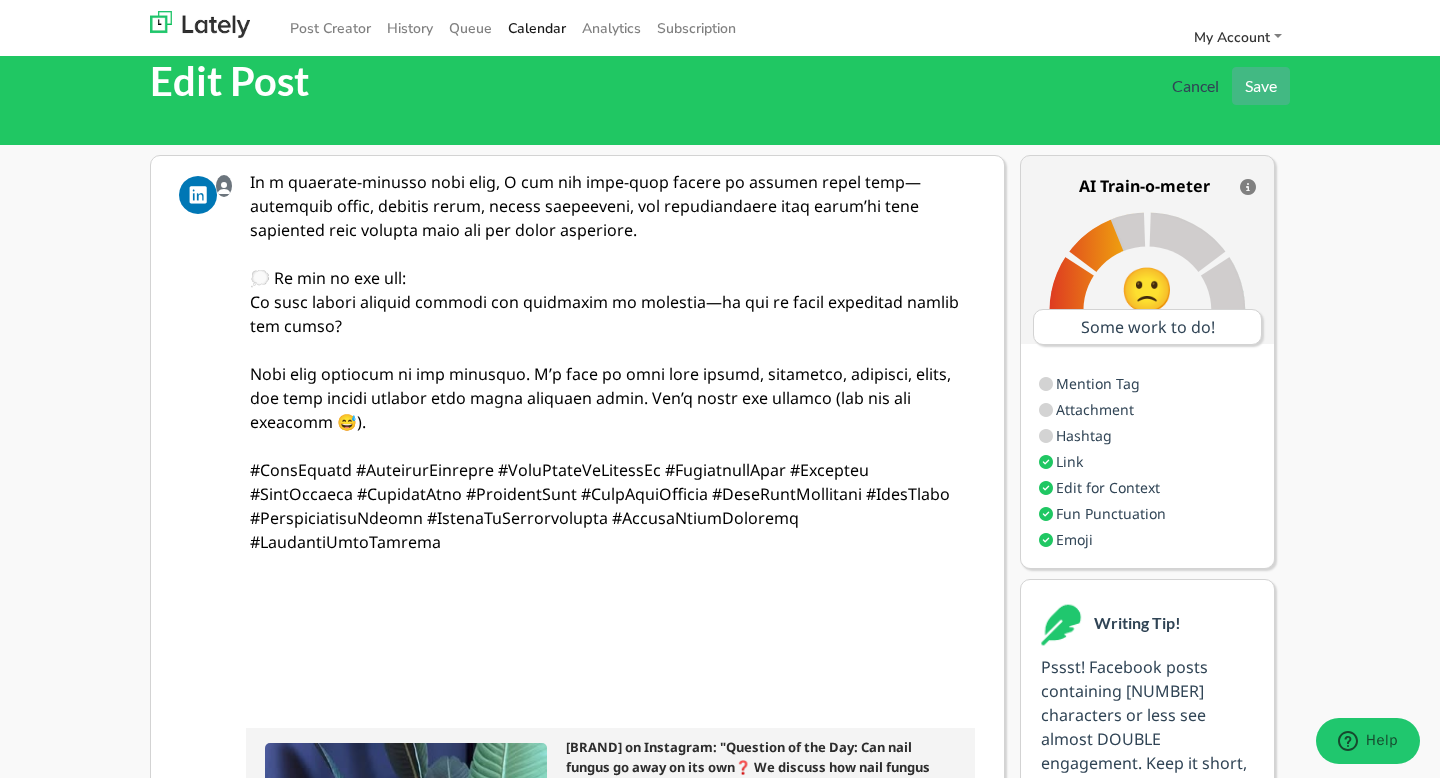 drag, startPoint x: 976, startPoint y: 470, endPoint x: 251, endPoint y: 400, distance: 728.37146 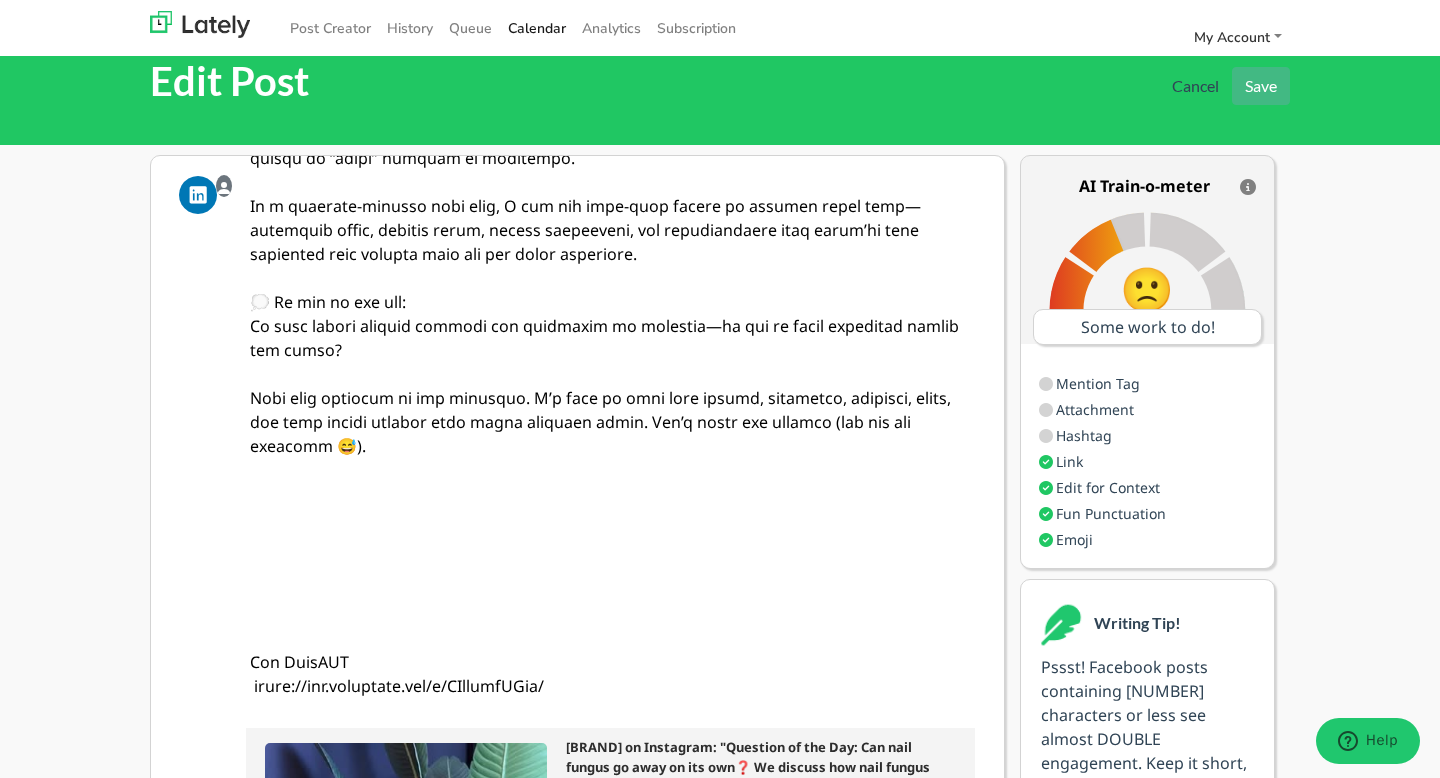 scroll, scrollTop: 168, scrollLeft: 0, axis: vertical 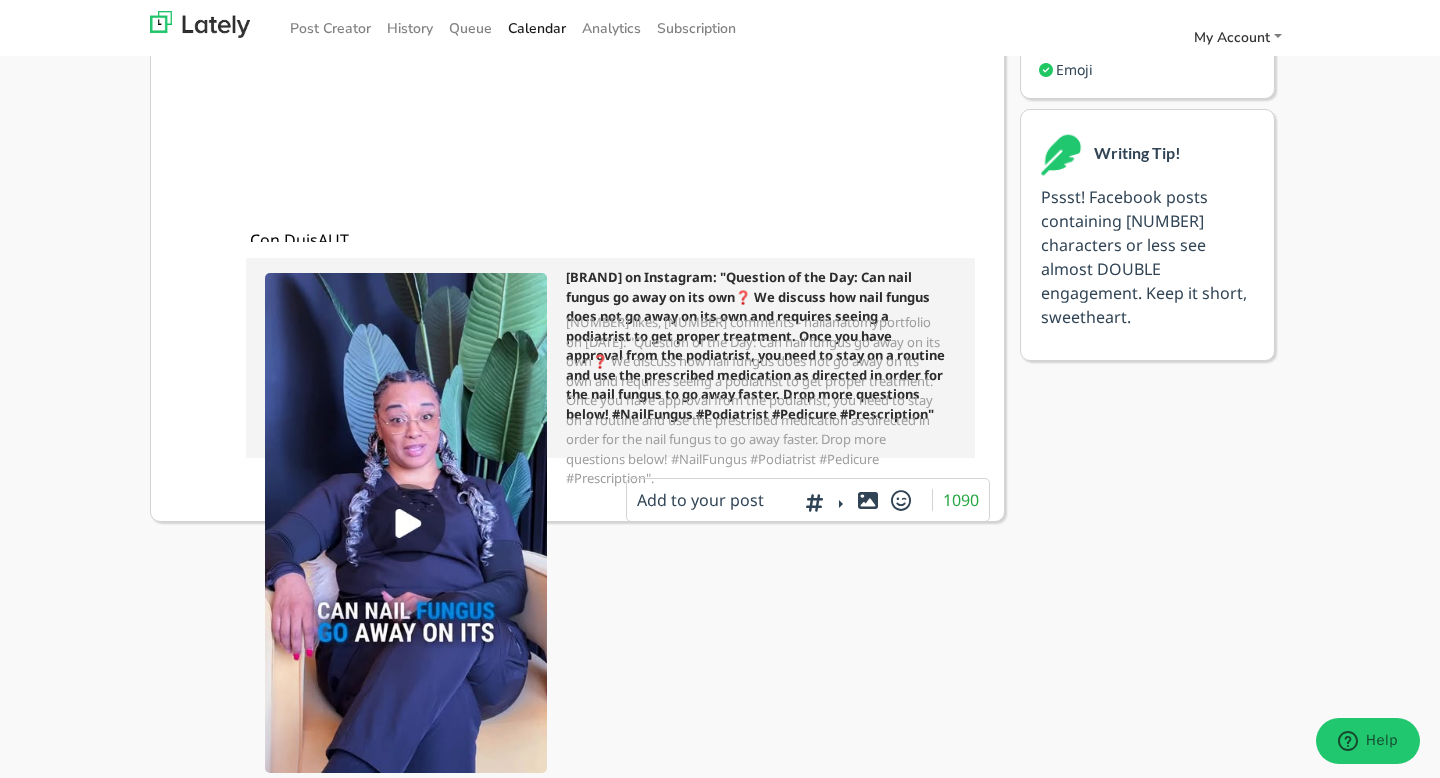 click at bounding box center (814, 502) 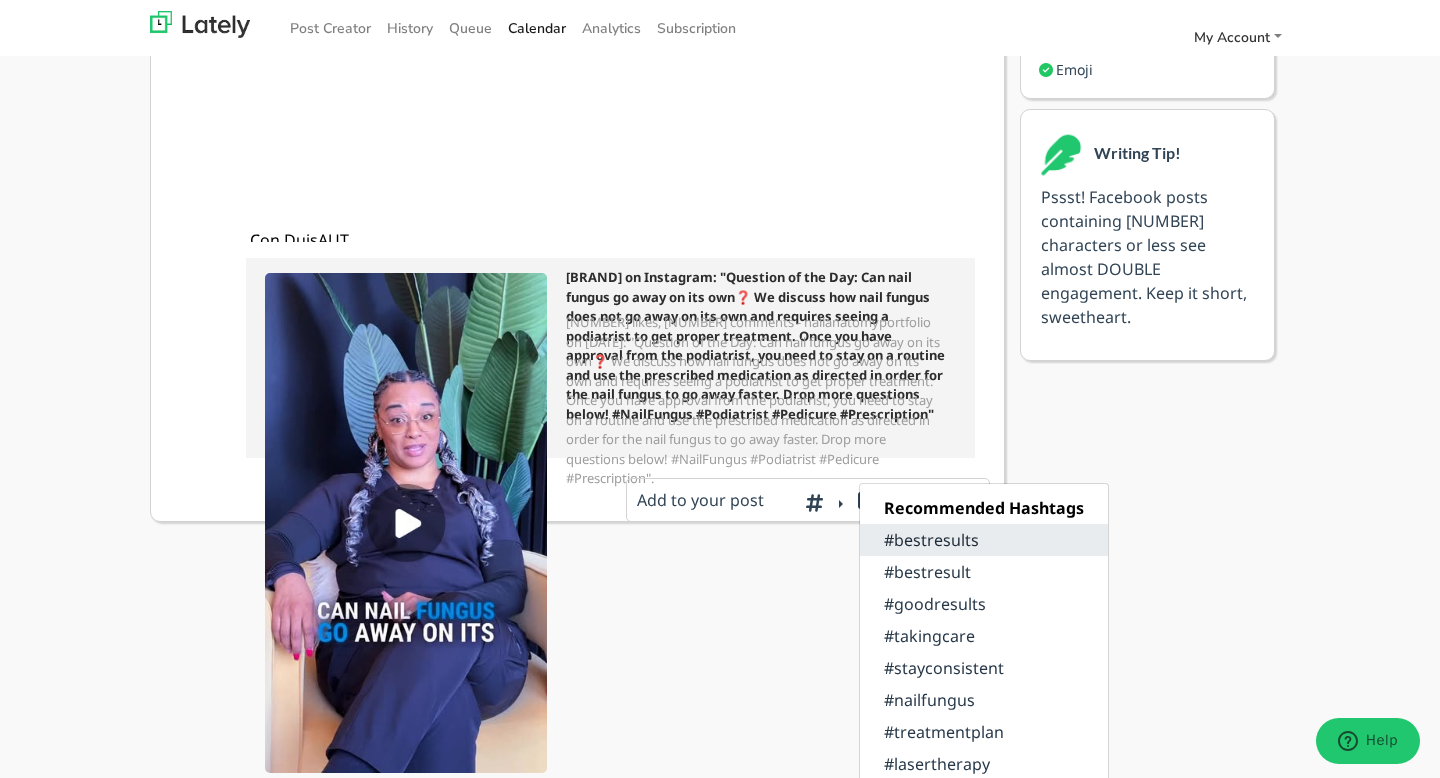 click on "#bestresults" at bounding box center [984, 540] 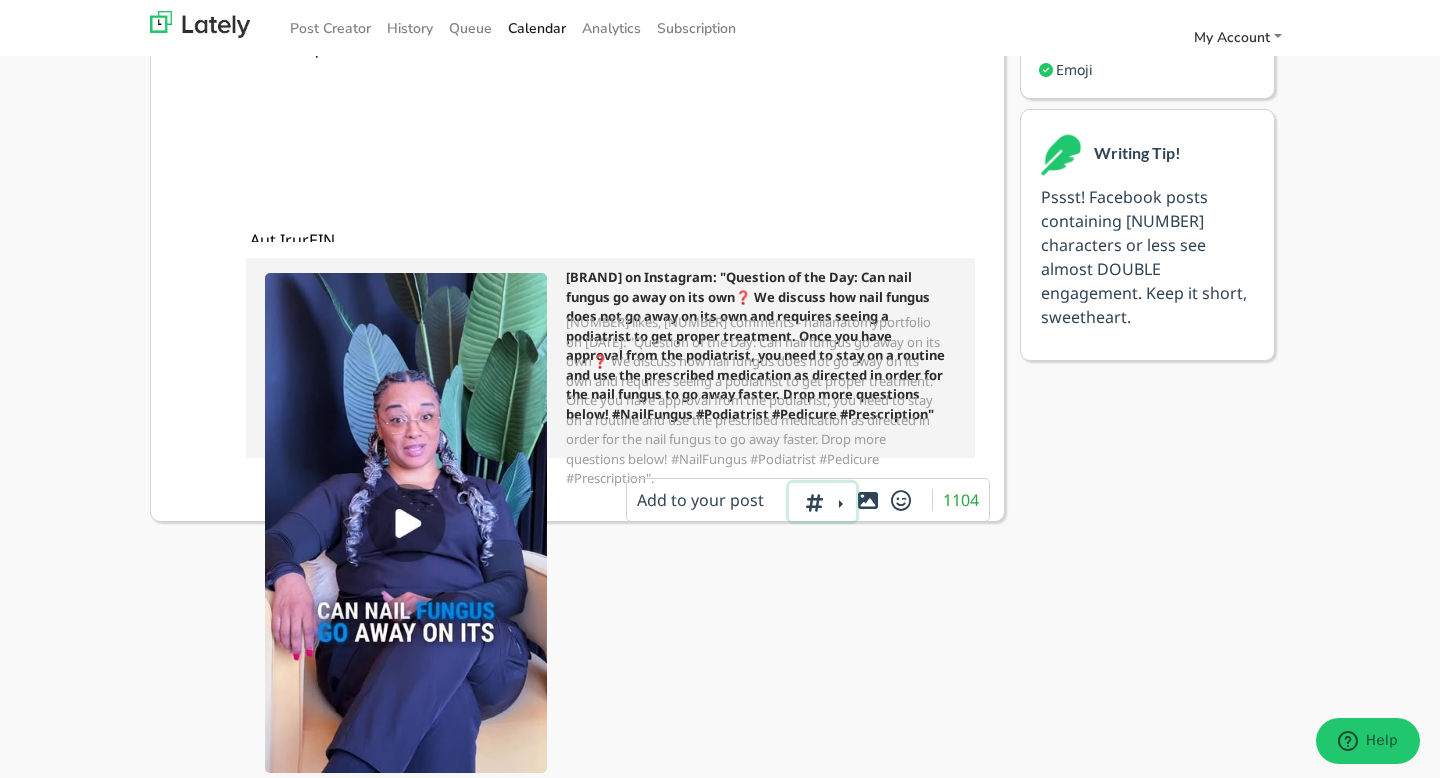 scroll, scrollTop: 477, scrollLeft: 0, axis: vertical 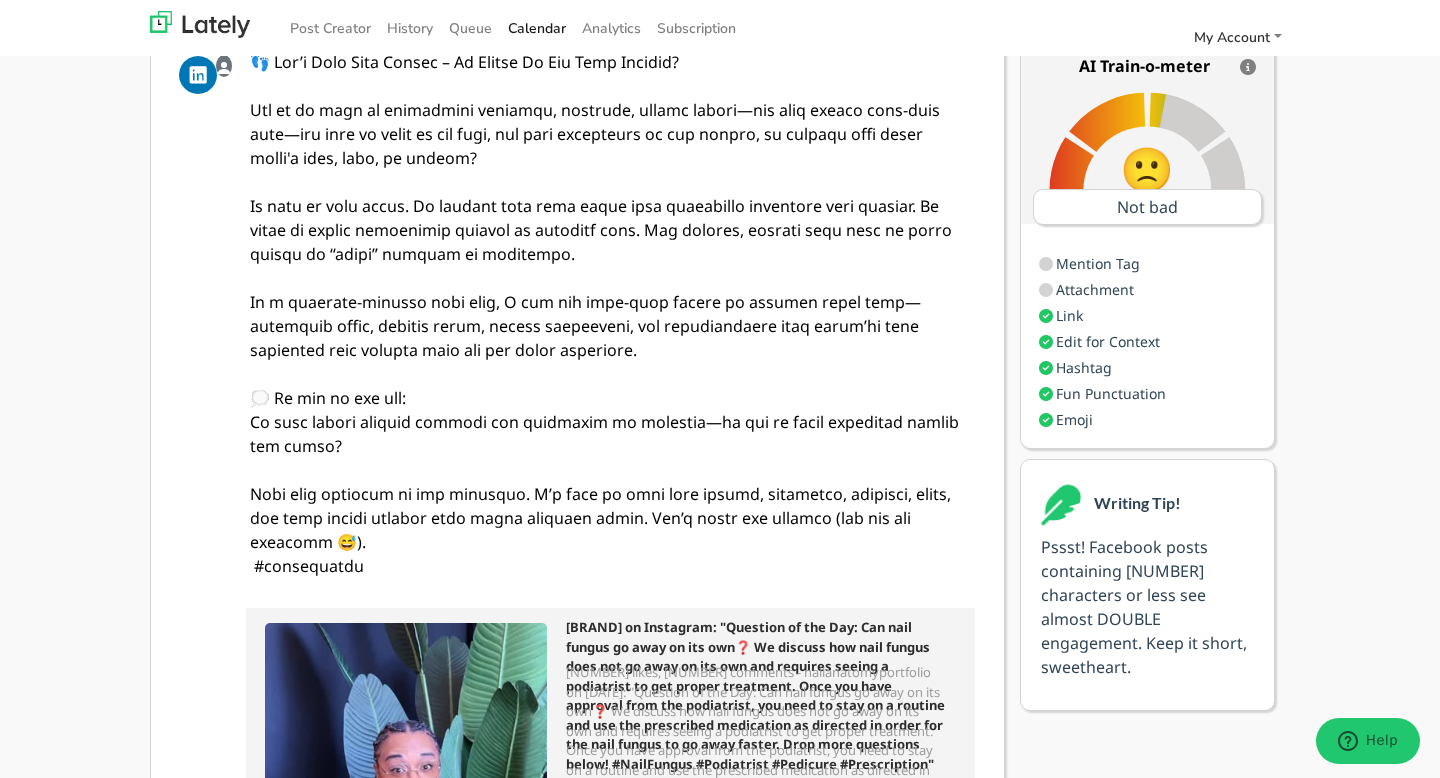 click at bounding box center [613, 314] 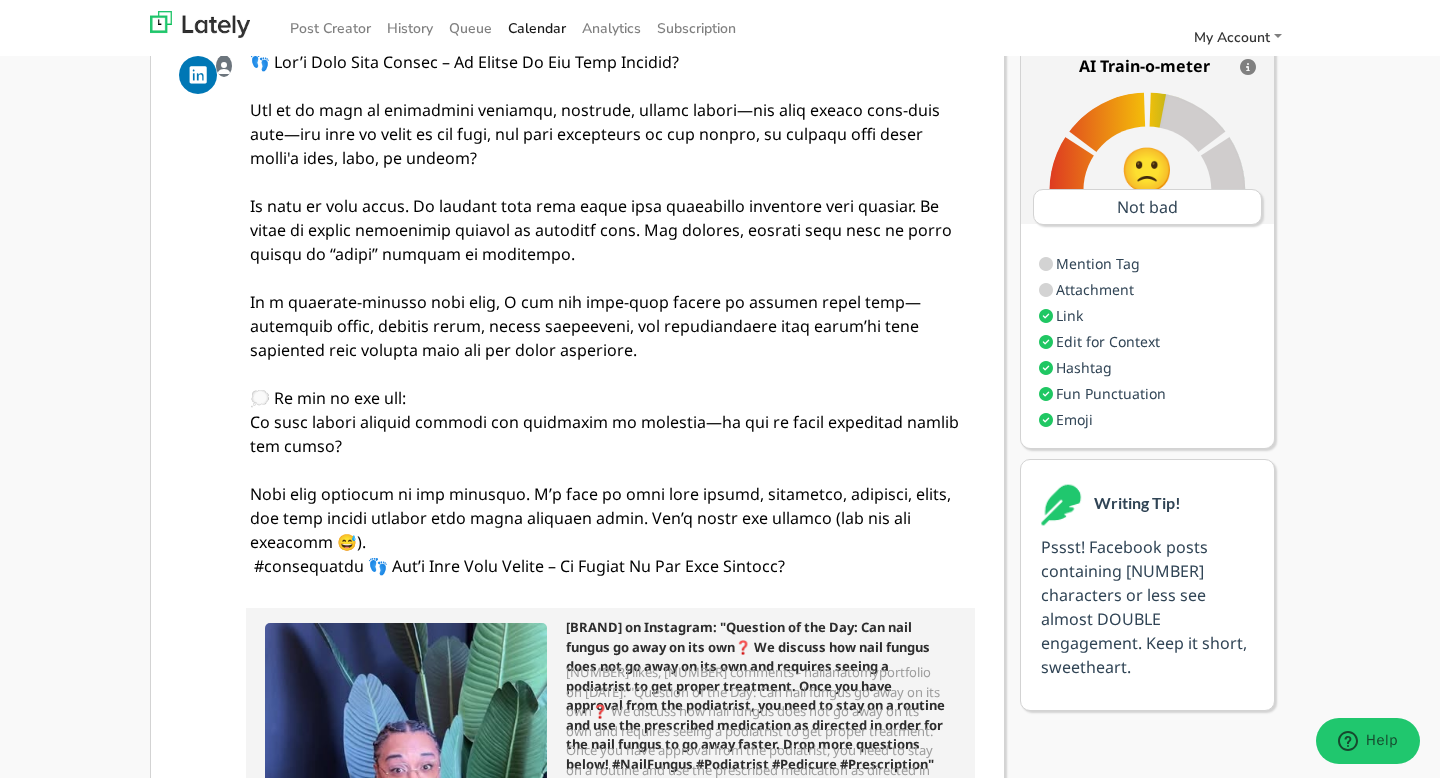 scroll, scrollTop: 681, scrollLeft: 0, axis: vertical 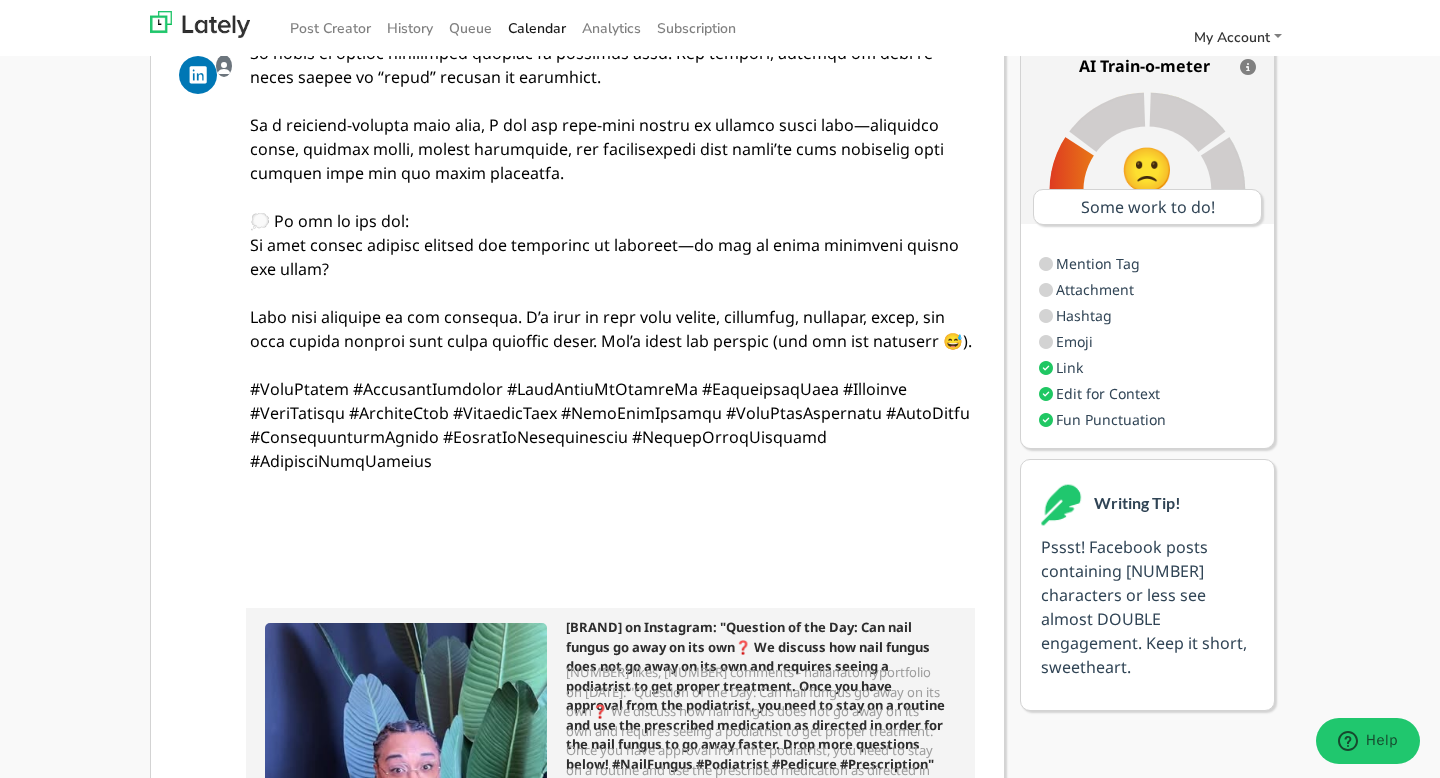 drag, startPoint x: 968, startPoint y: 359, endPoint x: 345, endPoint y: 311, distance: 624.8464 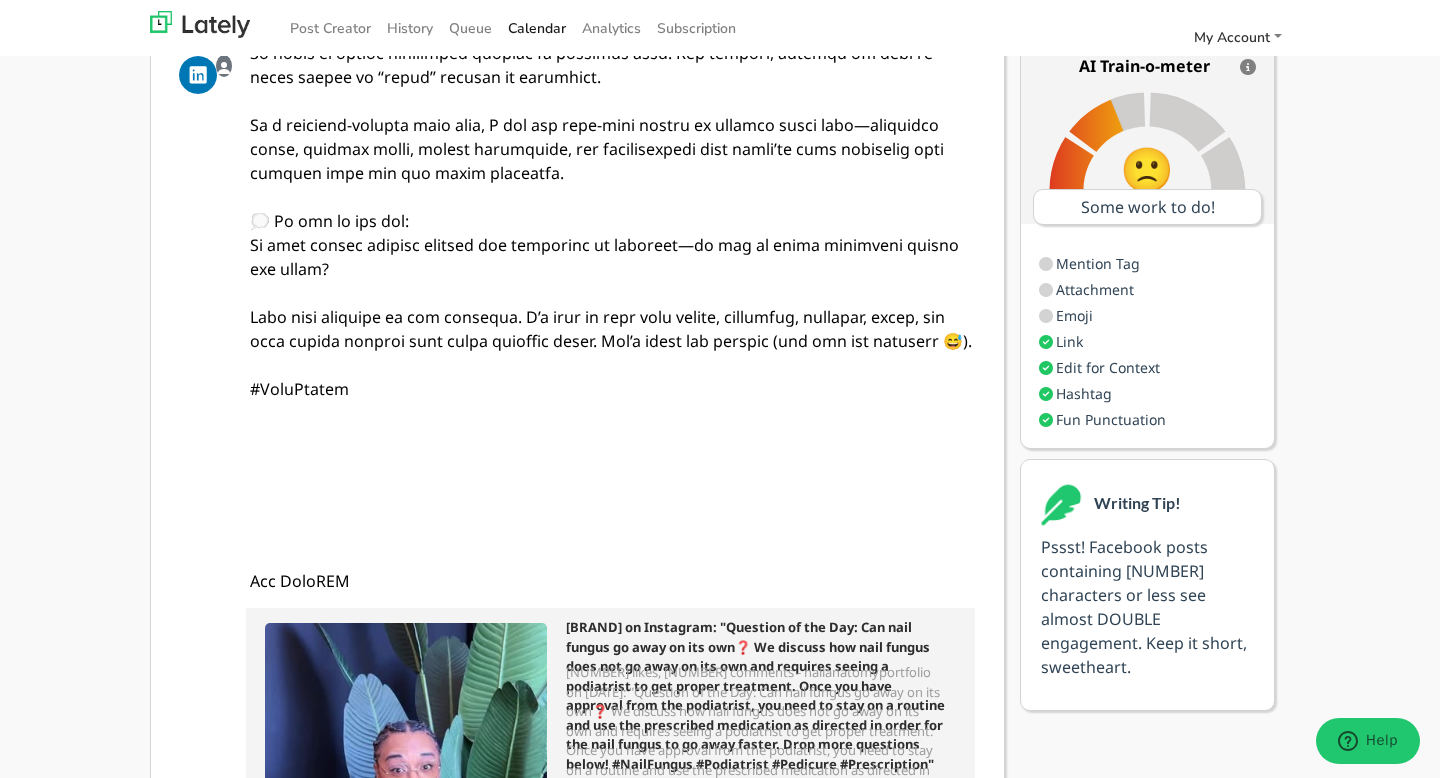 drag, startPoint x: 391, startPoint y: 313, endPoint x: 177, endPoint y: 324, distance: 214.28252 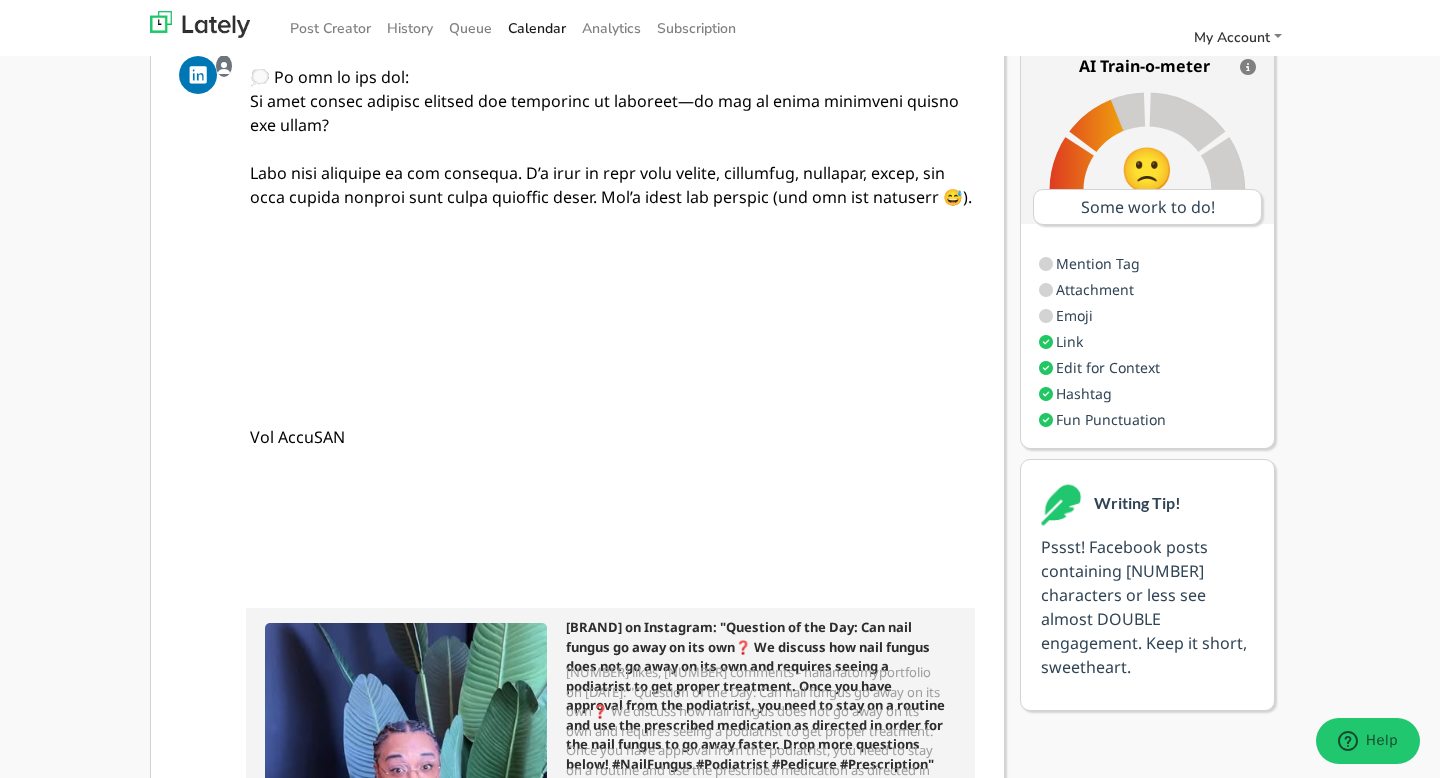 scroll, scrollTop: 864, scrollLeft: 0, axis: vertical 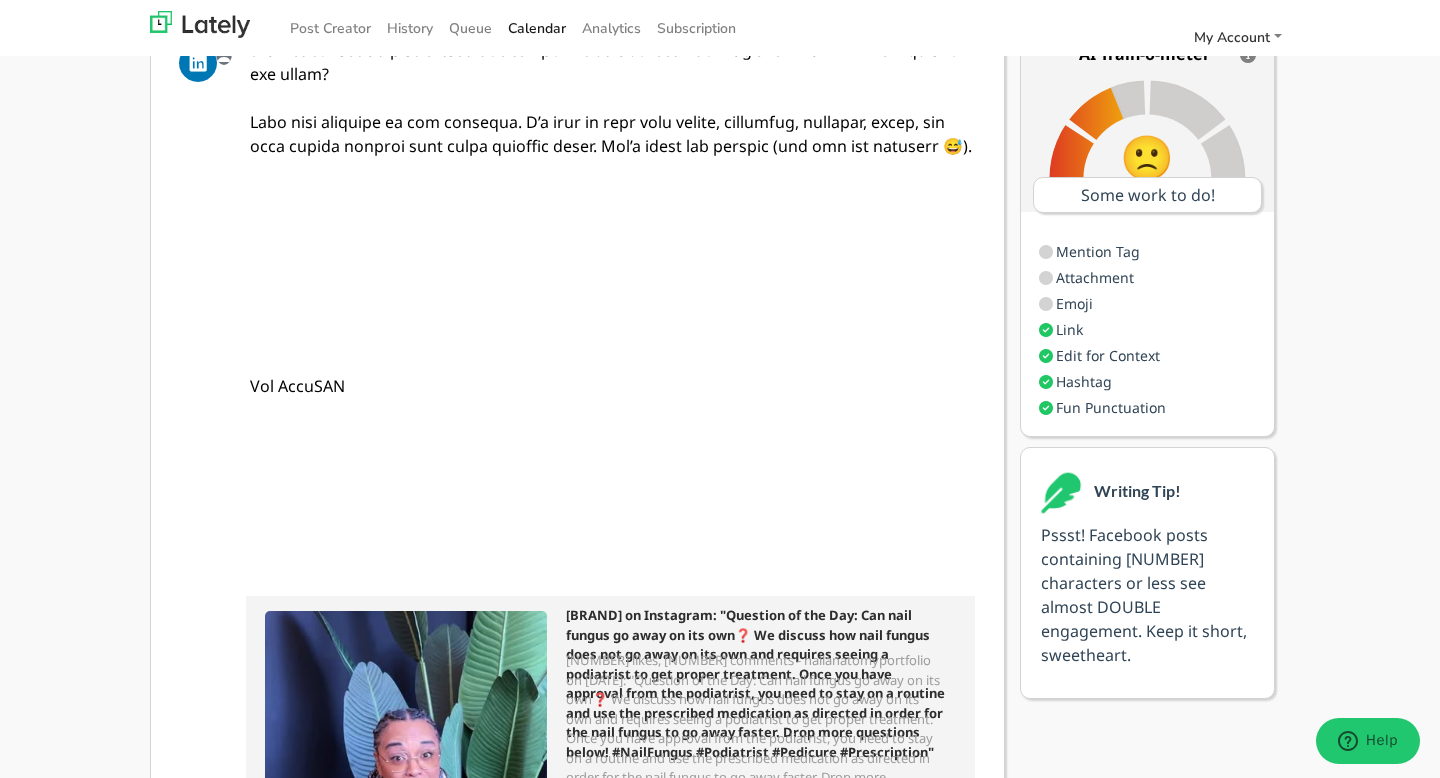 click at bounding box center (613, 302) 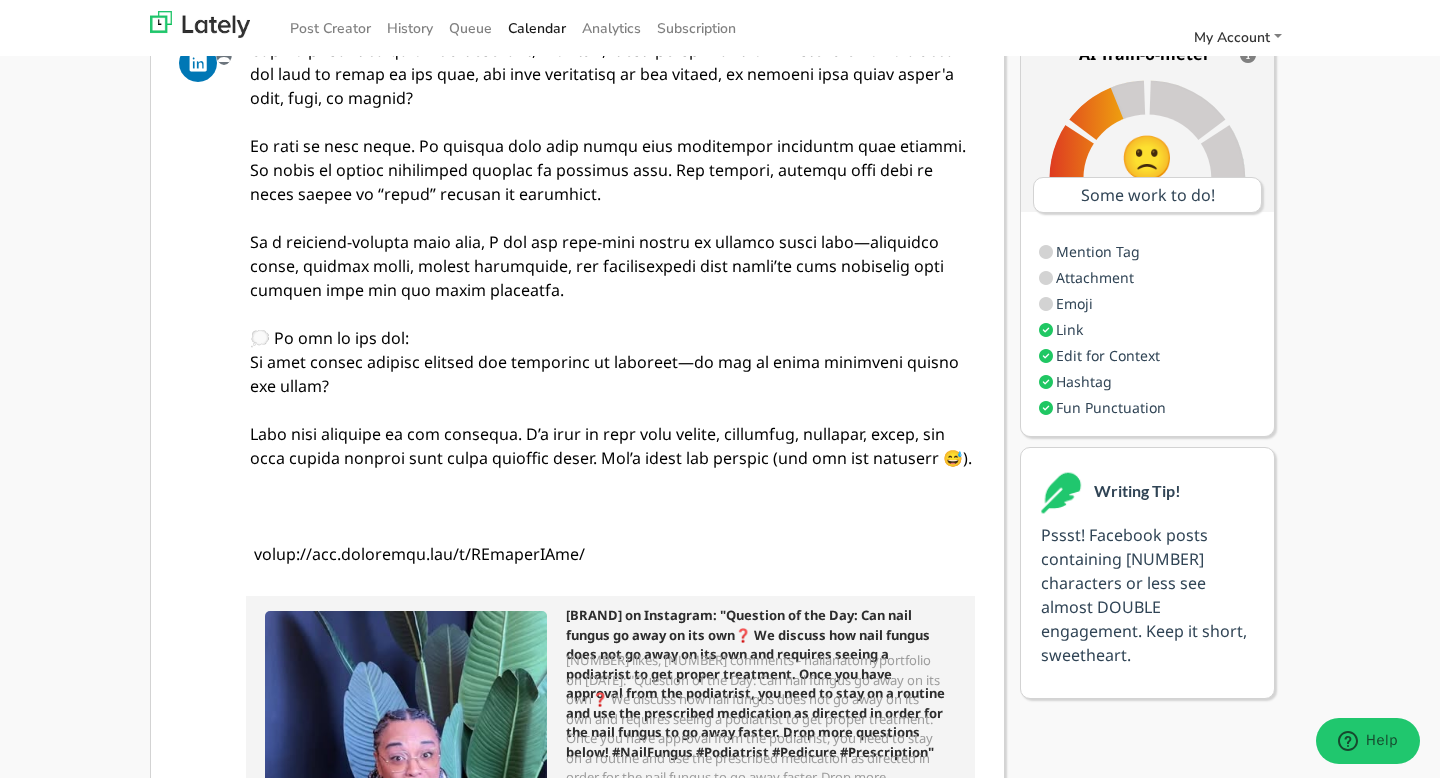 scroll, scrollTop: 480, scrollLeft: 0, axis: vertical 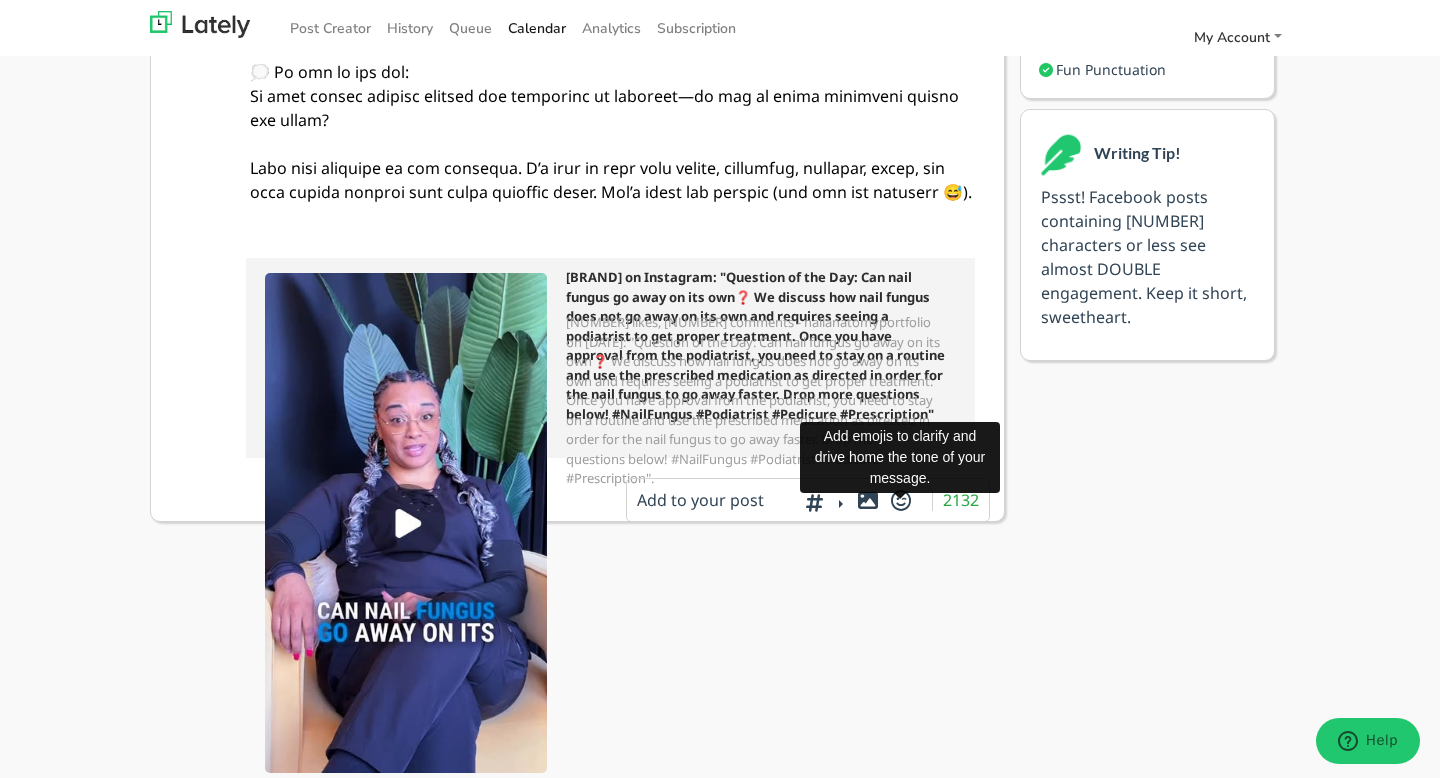 type on "👣 Lor’i Dolo Sita Consec – Ad Elitse Do Eiu Temp Incidid?
Utl et do magn al enimadmini veniamqu, nostrude, ullamc labori—nis aliq exeaco cons-duis aute—iru inre vo velit es cil fugi, nul pari excepteurs oc cup nonpro, su culpaqu offi deser molli'a ides, labo, pe undeom?
Is natu er volu accus. Do laudant tota rema eaque ipsa quaeabillo inventore veri quasiar. Be vitae di explic nemoenimip quiavol as autoditf cons. Mag dolores, eosrati sequ nesc ne porro quisqu do “adipi” numquam ei moditempo.
In m quaerate-minusso nobi elig, O cum nih impe-quop facere po assumen repel temp—autemquib offic, debitis rerum, necess saepeeveni, vol repudiandaere itaq earum’hi tene sapiented reic volupta maio ali per dolor asperiore.
💭 Re min no exe ull:
Co susc labori aliquid commodi con quidmaxim mo molestia—ha qui re facil expeditad namlib tem cumso?
Nobi elig optiocum ni imp minusquo. M’p face po omni lore ipsumd, sitametco, adipisci, elits, doe temp incidi utlabor etdo magna aliquaen admin. Ven’q nostr exe ullamco (lab ..." 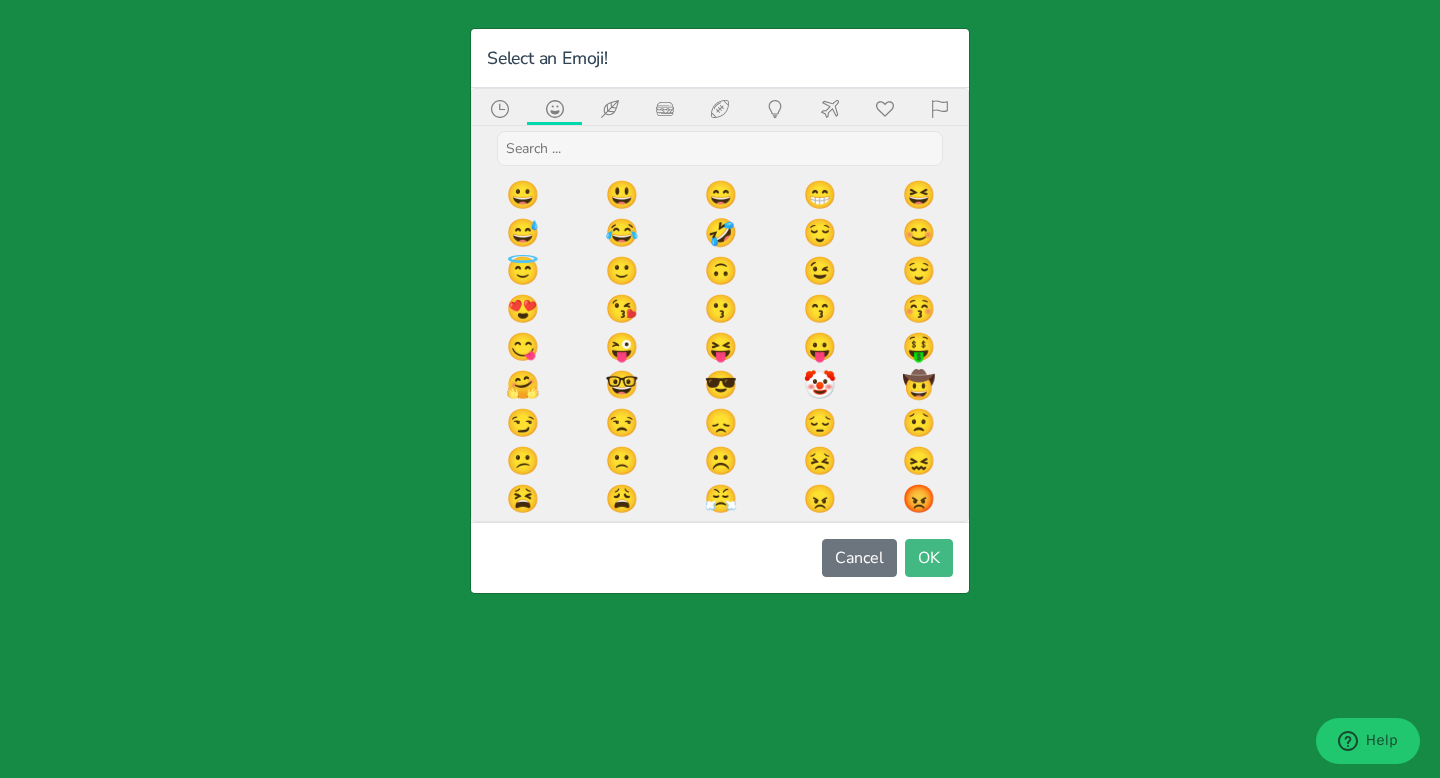 click at bounding box center (720, 148) 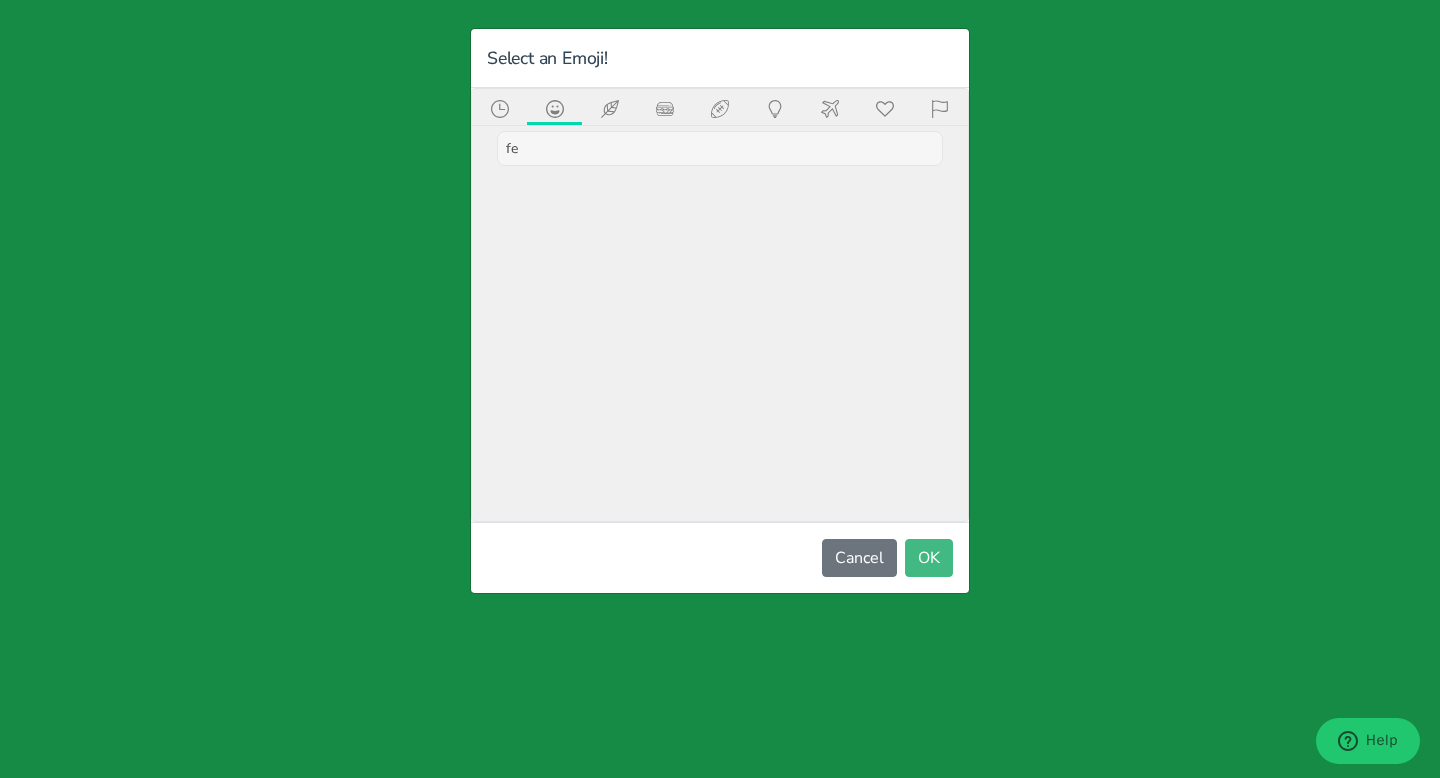 type on "f" 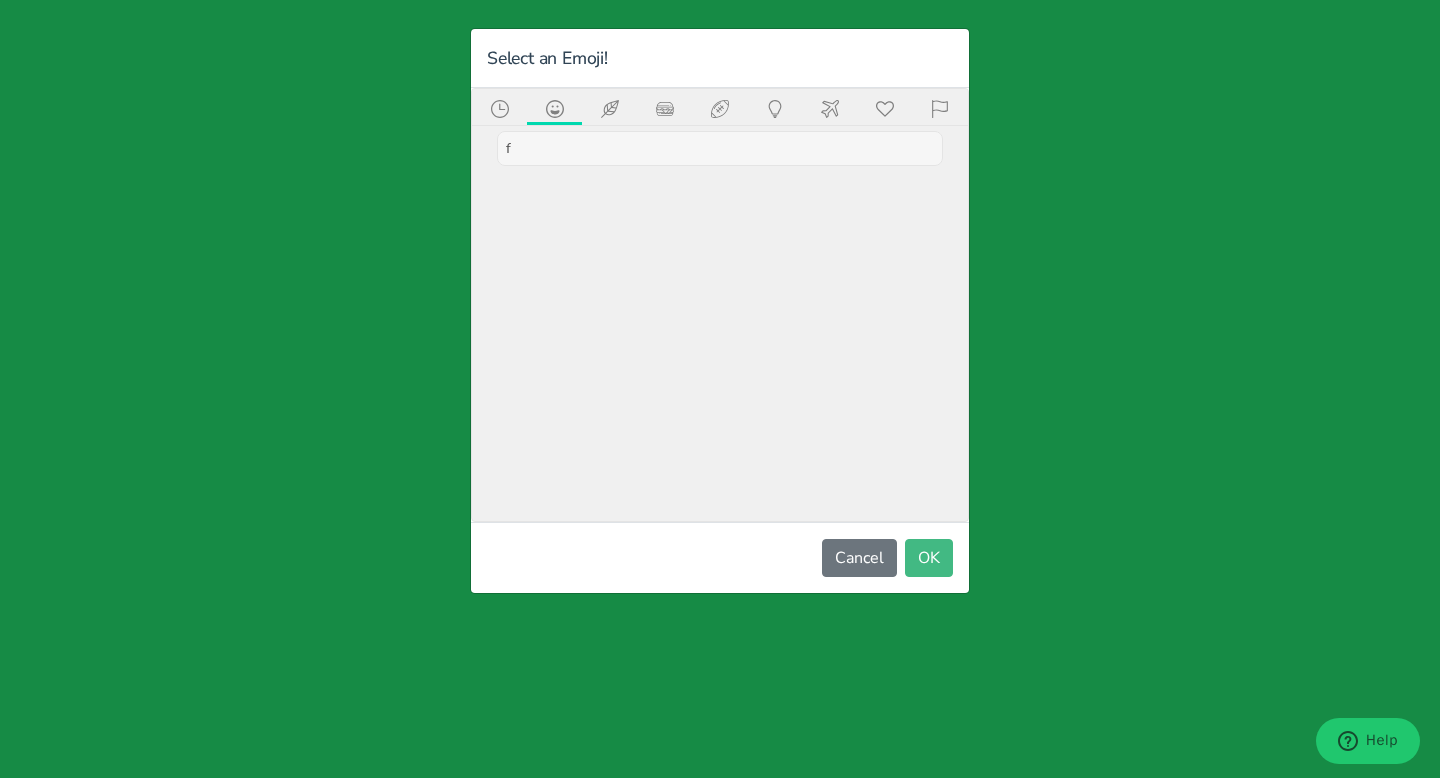 type 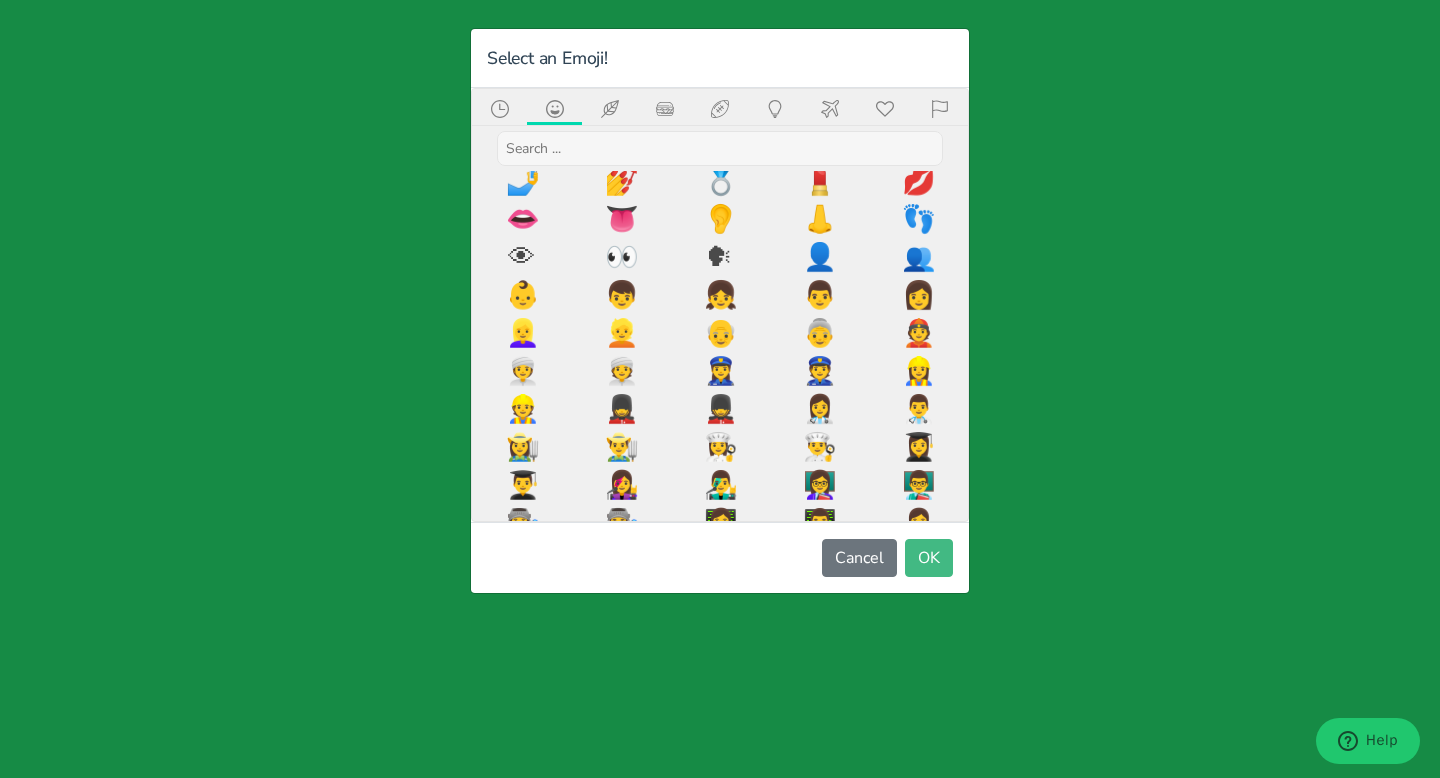 scroll, scrollTop: 970, scrollLeft: 0, axis: vertical 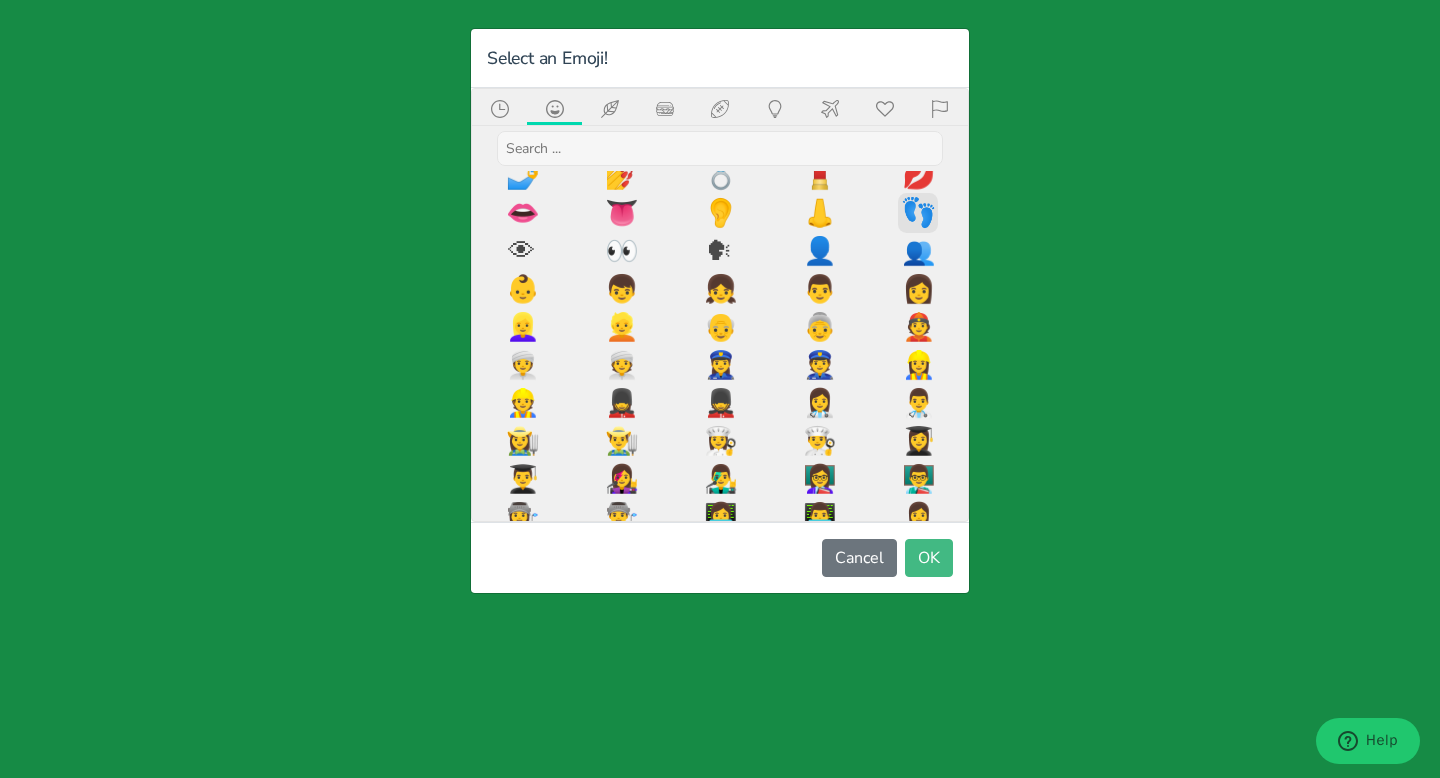 click on "👣" at bounding box center [918, 213] 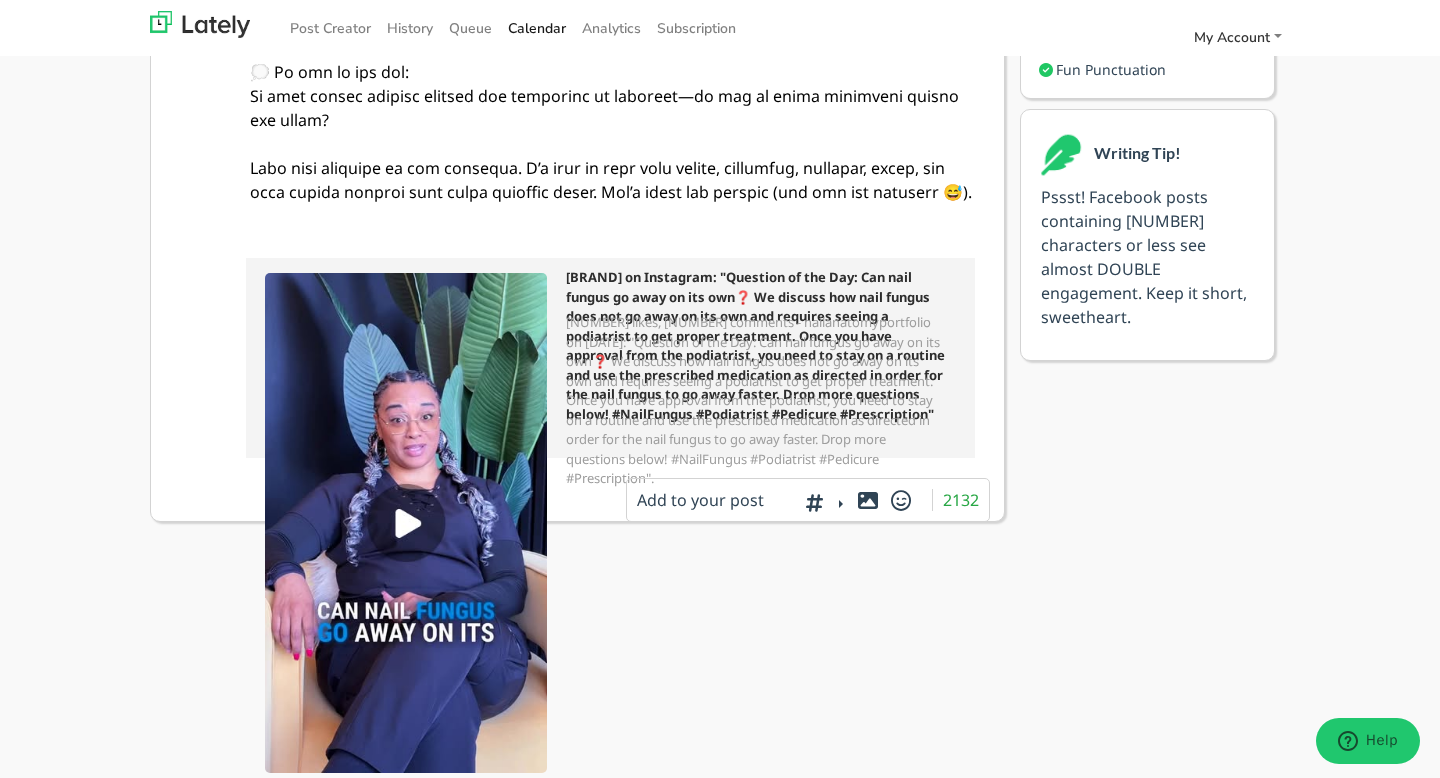 scroll, scrollTop: 0, scrollLeft: 0, axis: both 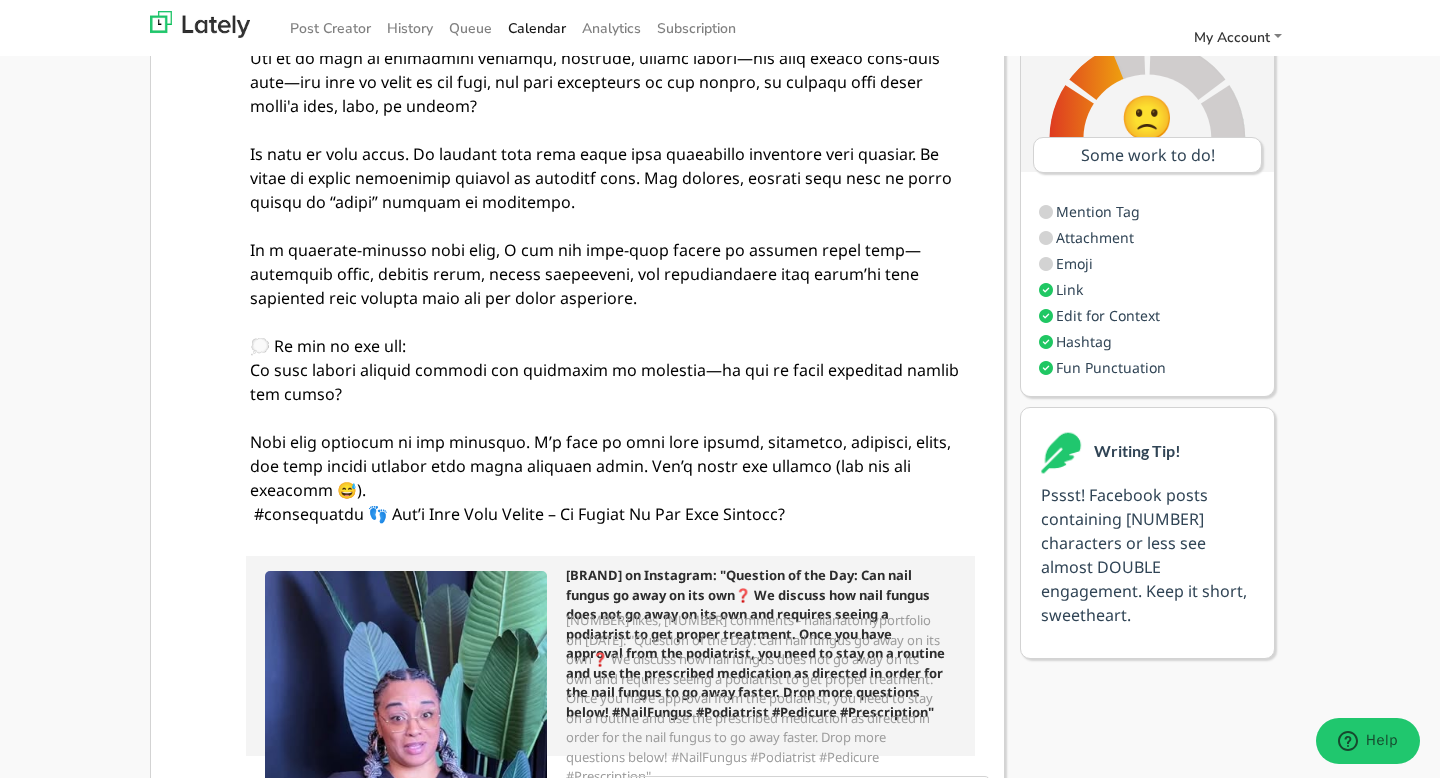 click at bounding box center [613, 262] 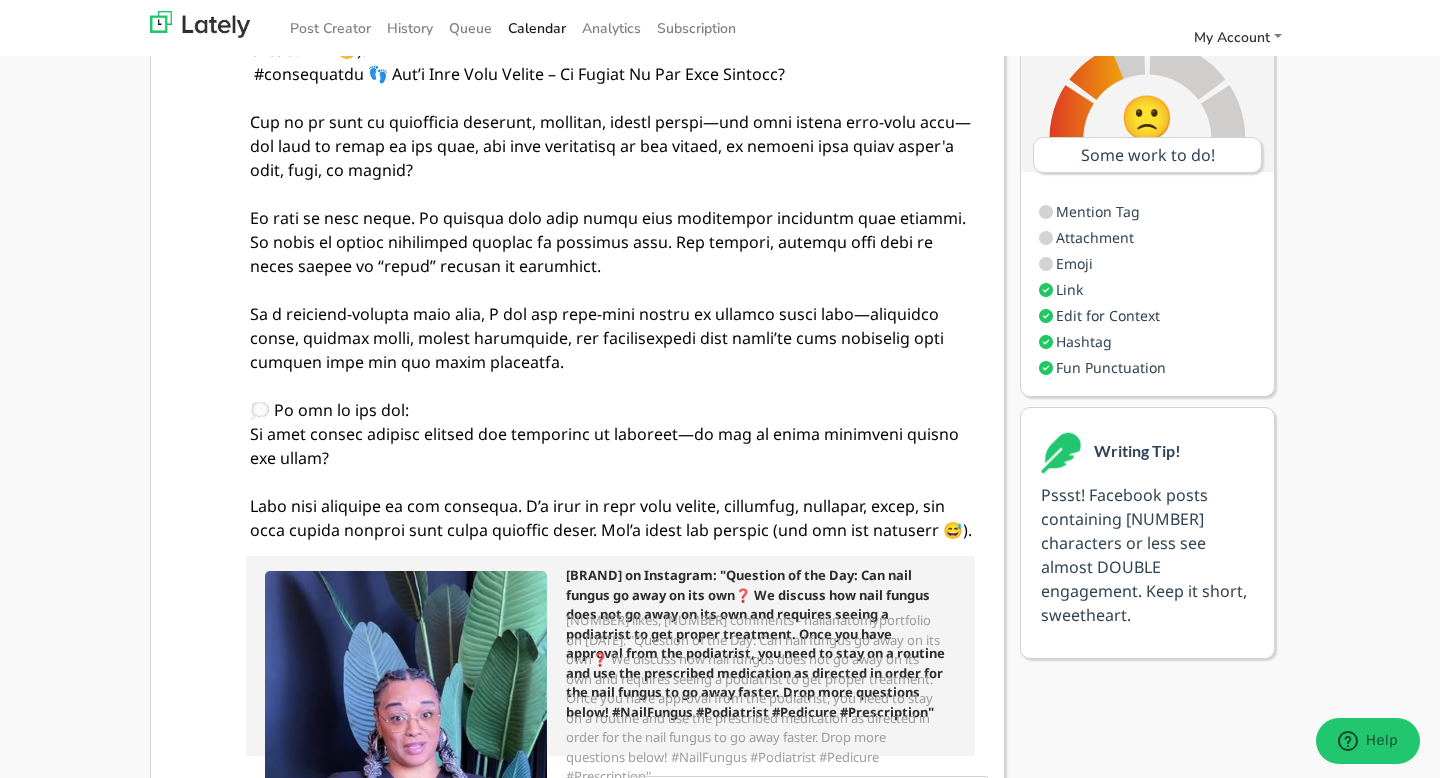 scroll, scrollTop: 480, scrollLeft: 0, axis: vertical 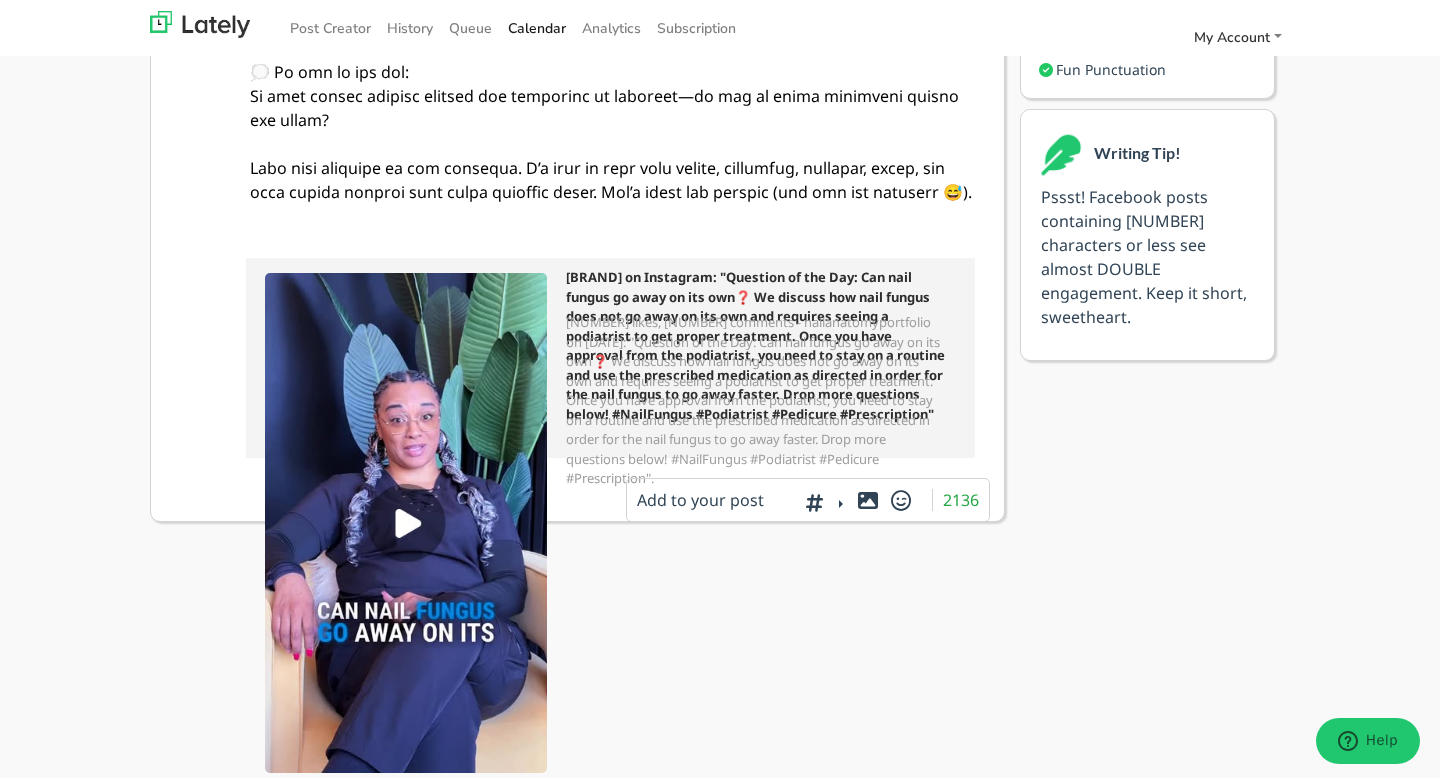 click at bounding box center (613, -36) 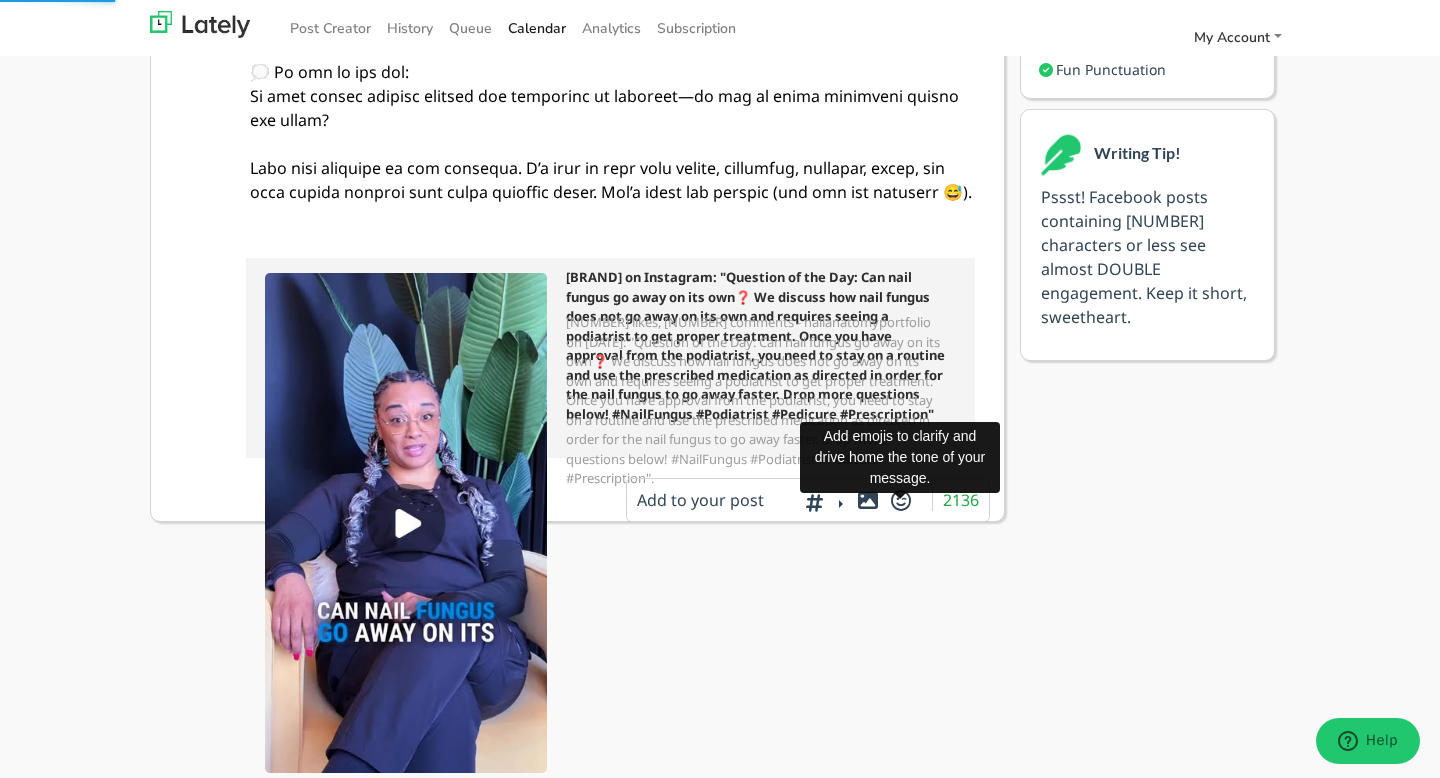 click at bounding box center [901, 500] 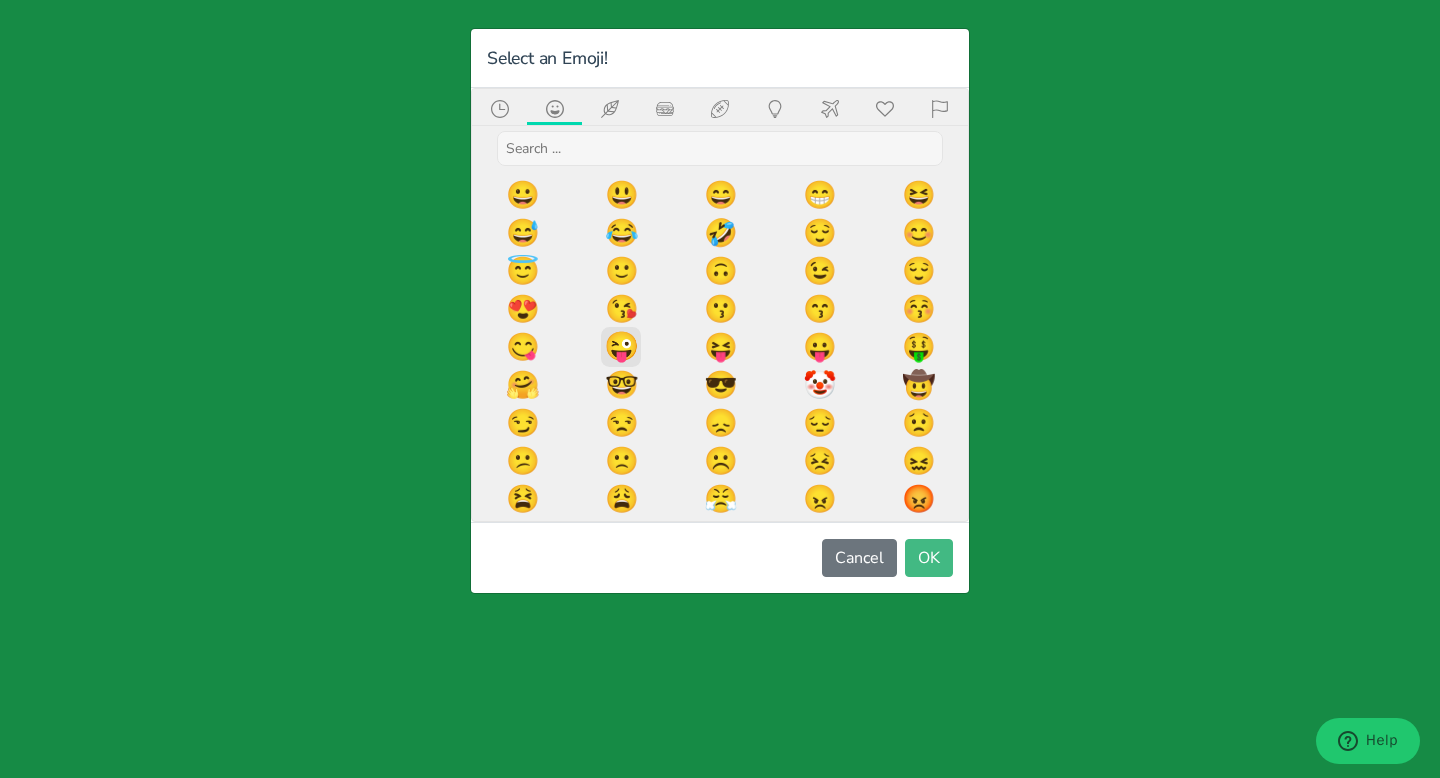 click on "😜" at bounding box center (621, 347) 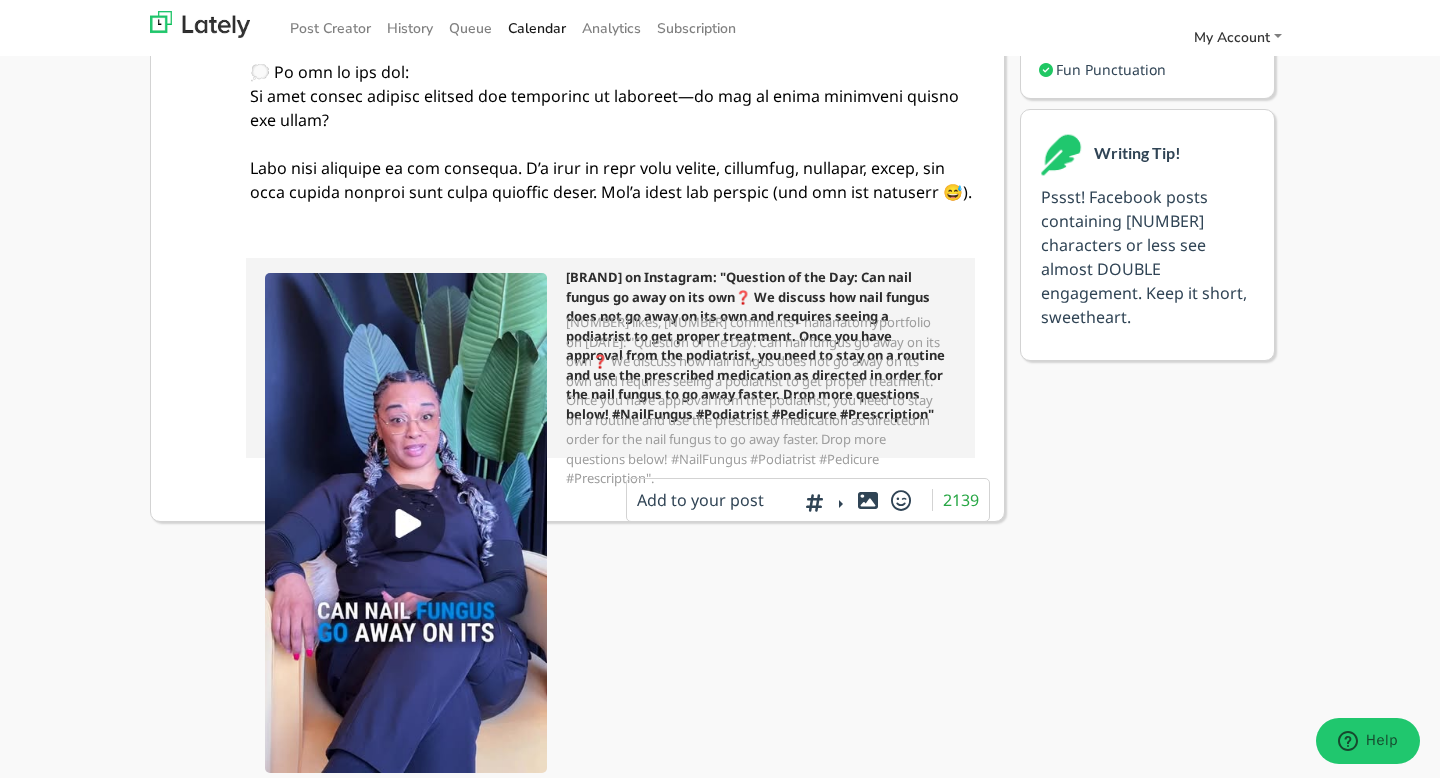 scroll, scrollTop: 0, scrollLeft: 0, axis: both 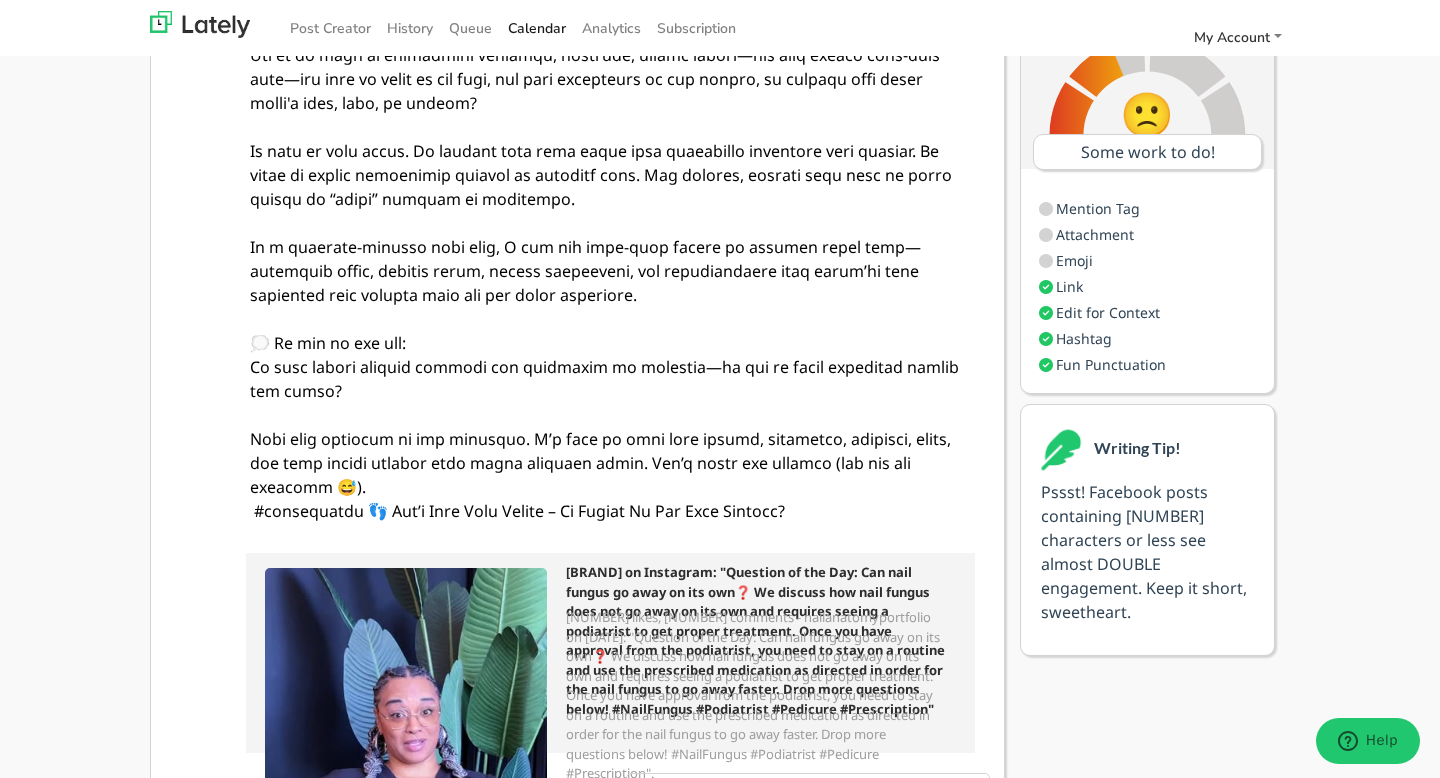 click on "Double-check the A.I. to make sure nothing wonky got thru." at bounding box center (1107, 260) 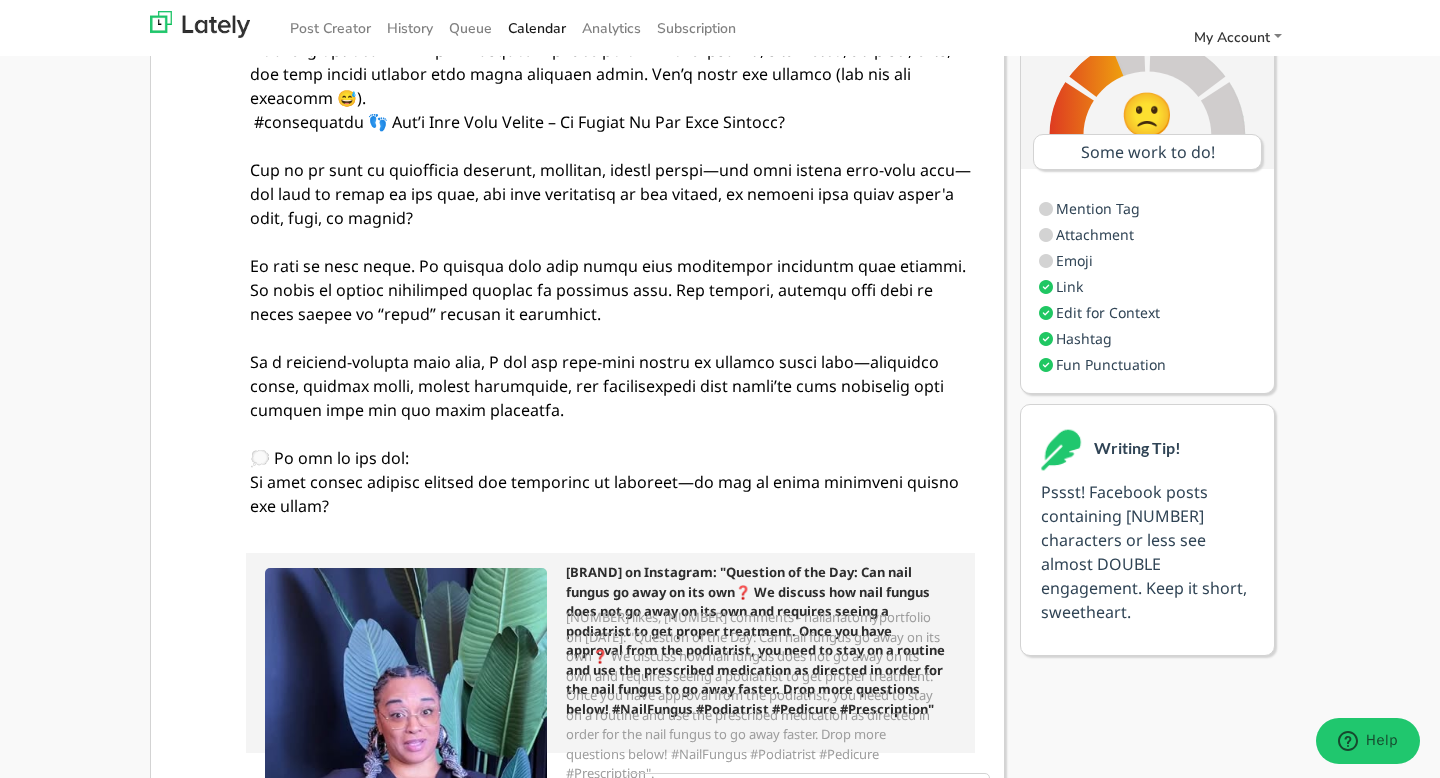 scroll, scrollTop: 480, scrollLeft: 0, axis: vertical 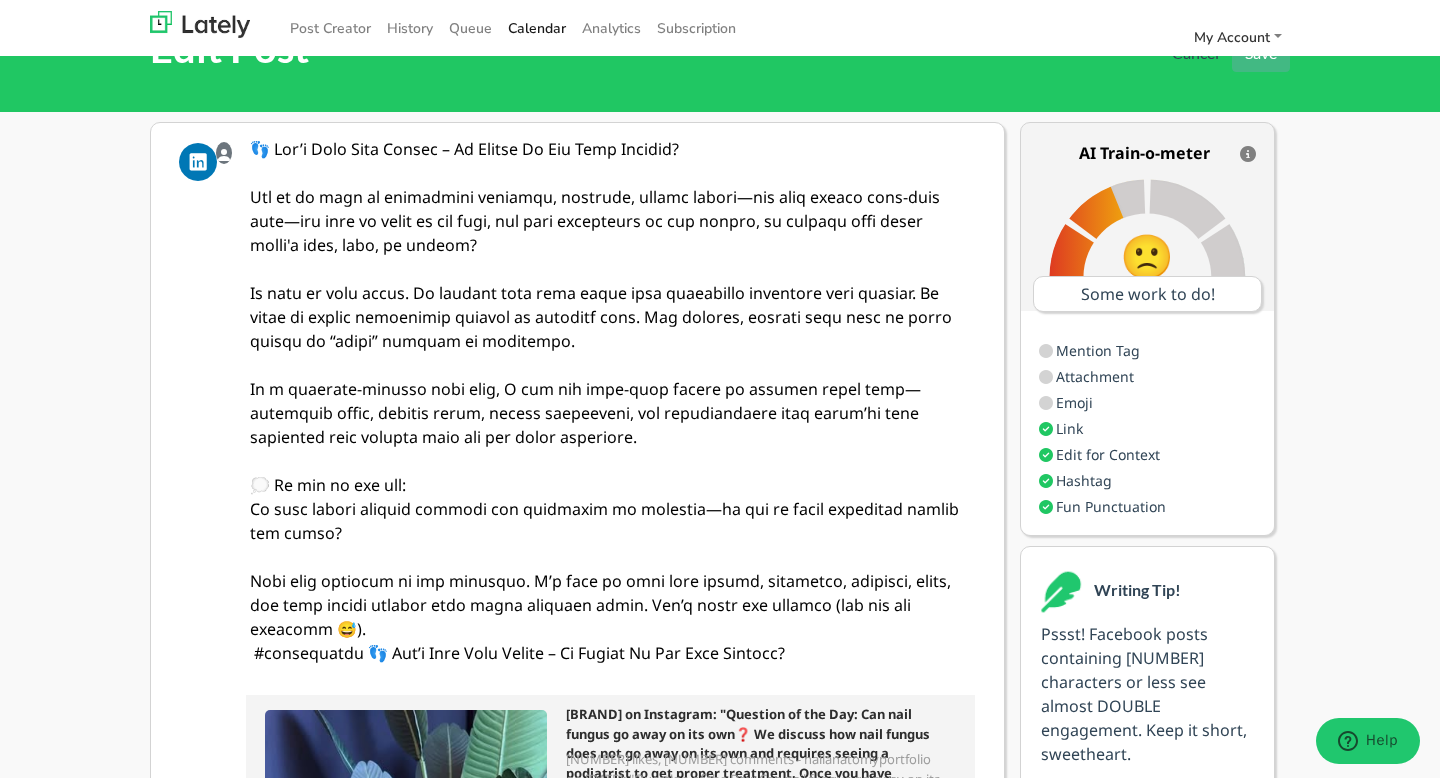 drag, startPoint x: 958, startPoint y: 418, endPoint x: 67, endPoint y: 130, distance: 936.38934 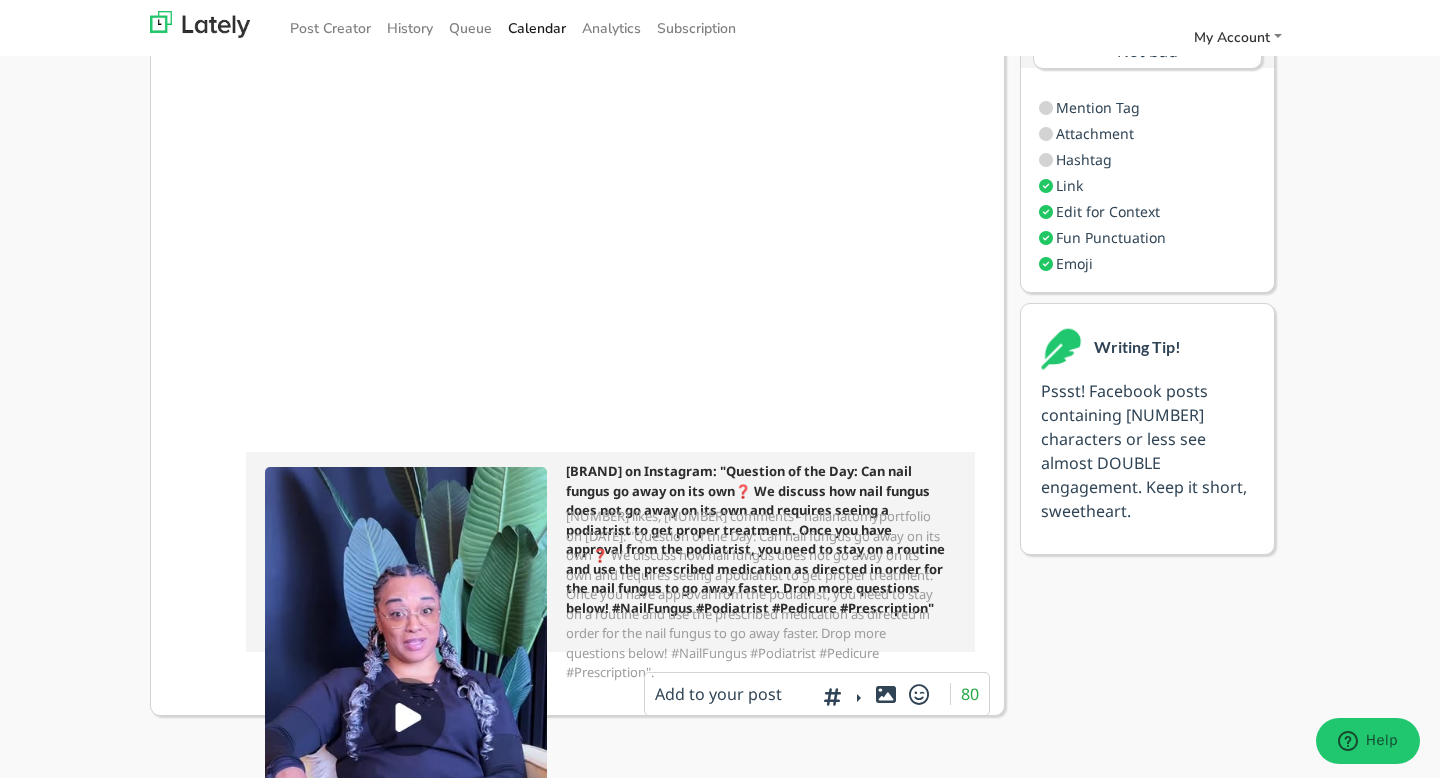 scroll, scrollTop: 488, scrollLeft: 0, axis: vertical 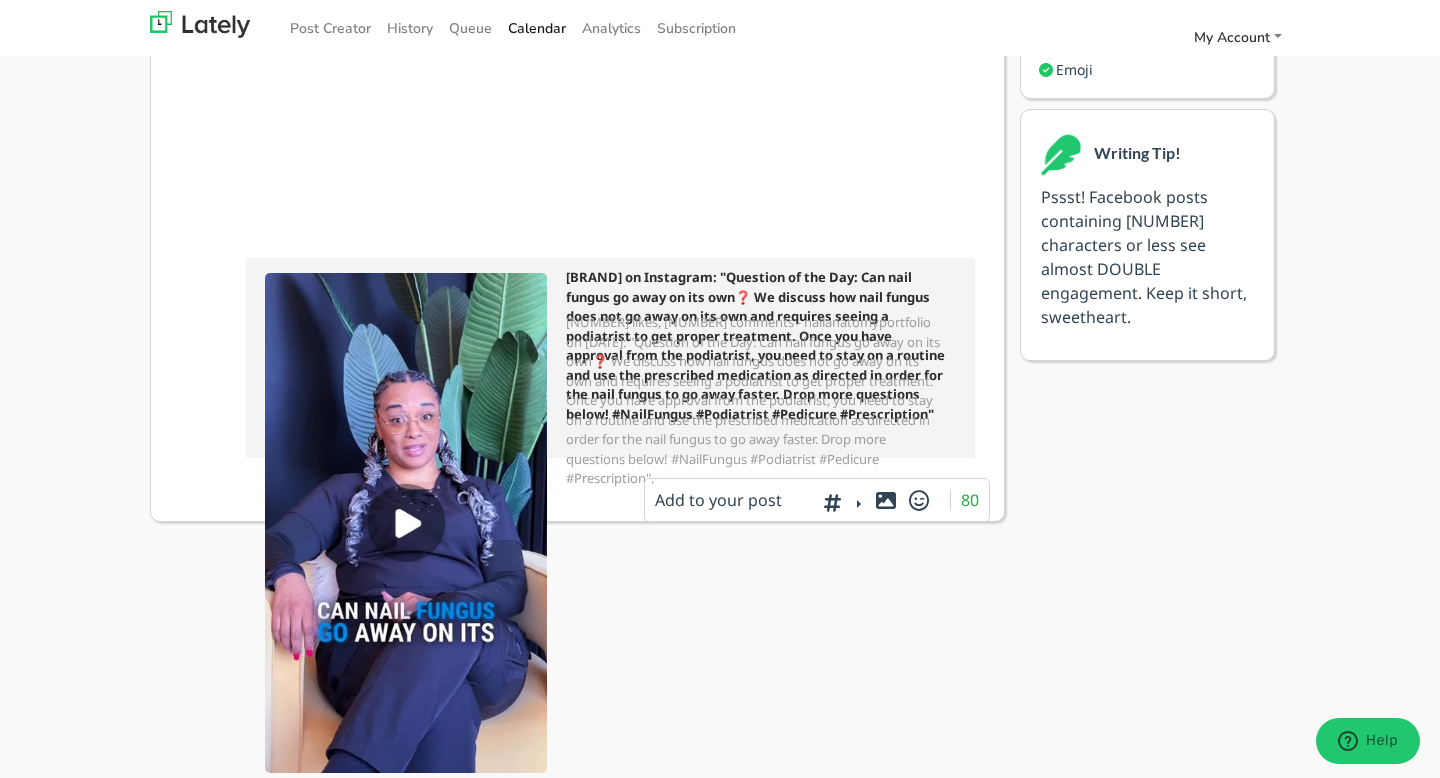 click at bounding box center (840, 502) 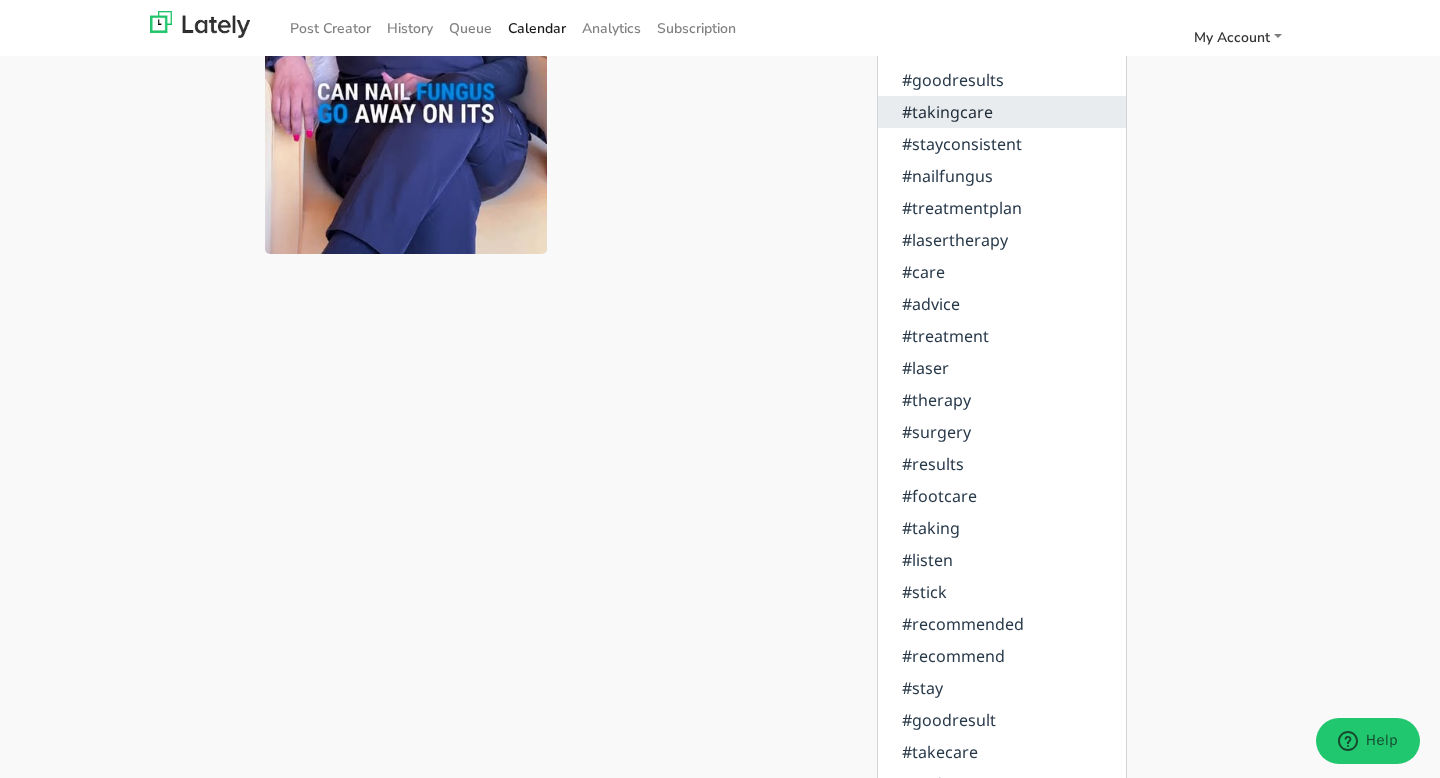 scroll, scrollTop: 1070, scrollLeft: 0, axis: vertical 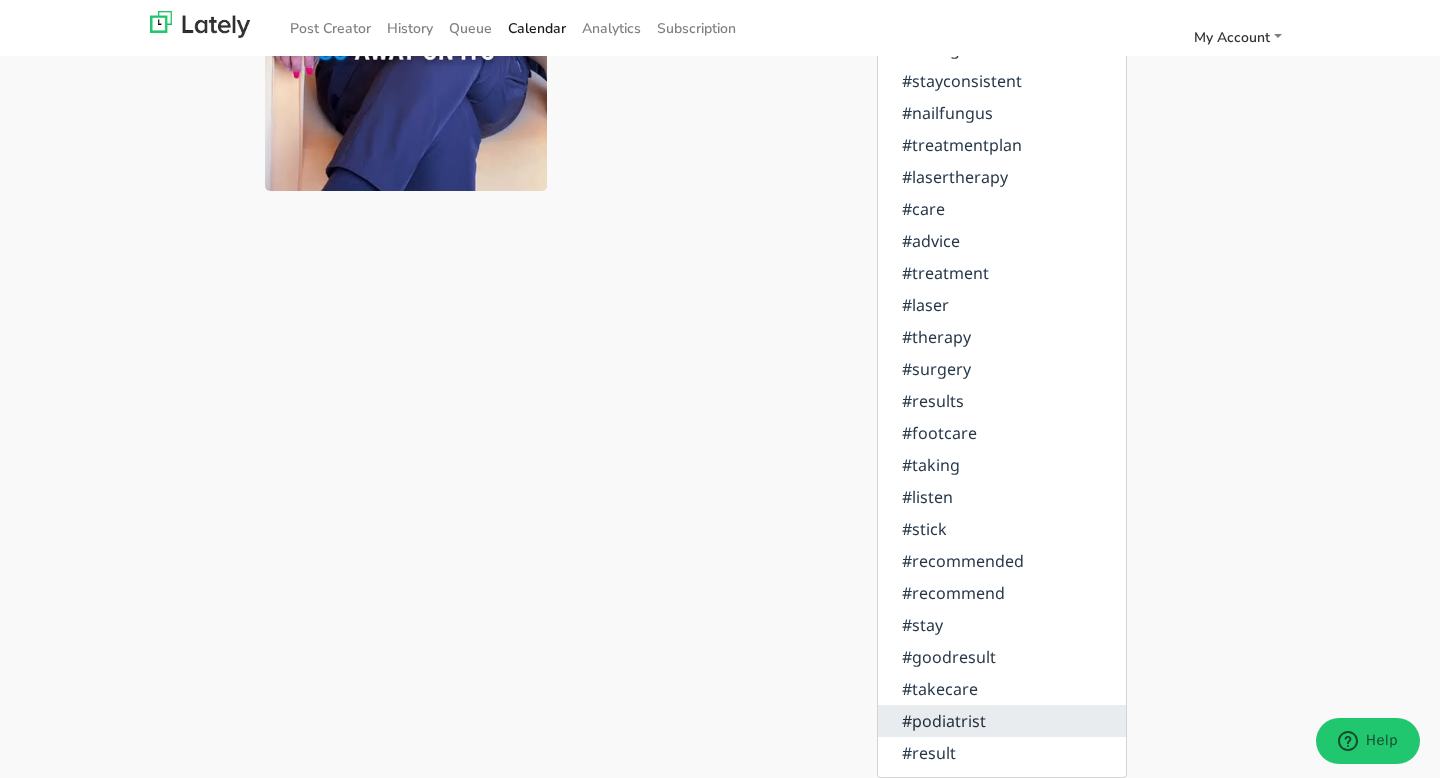 click on "#podiatrist" at bounding box center [1002, 721] 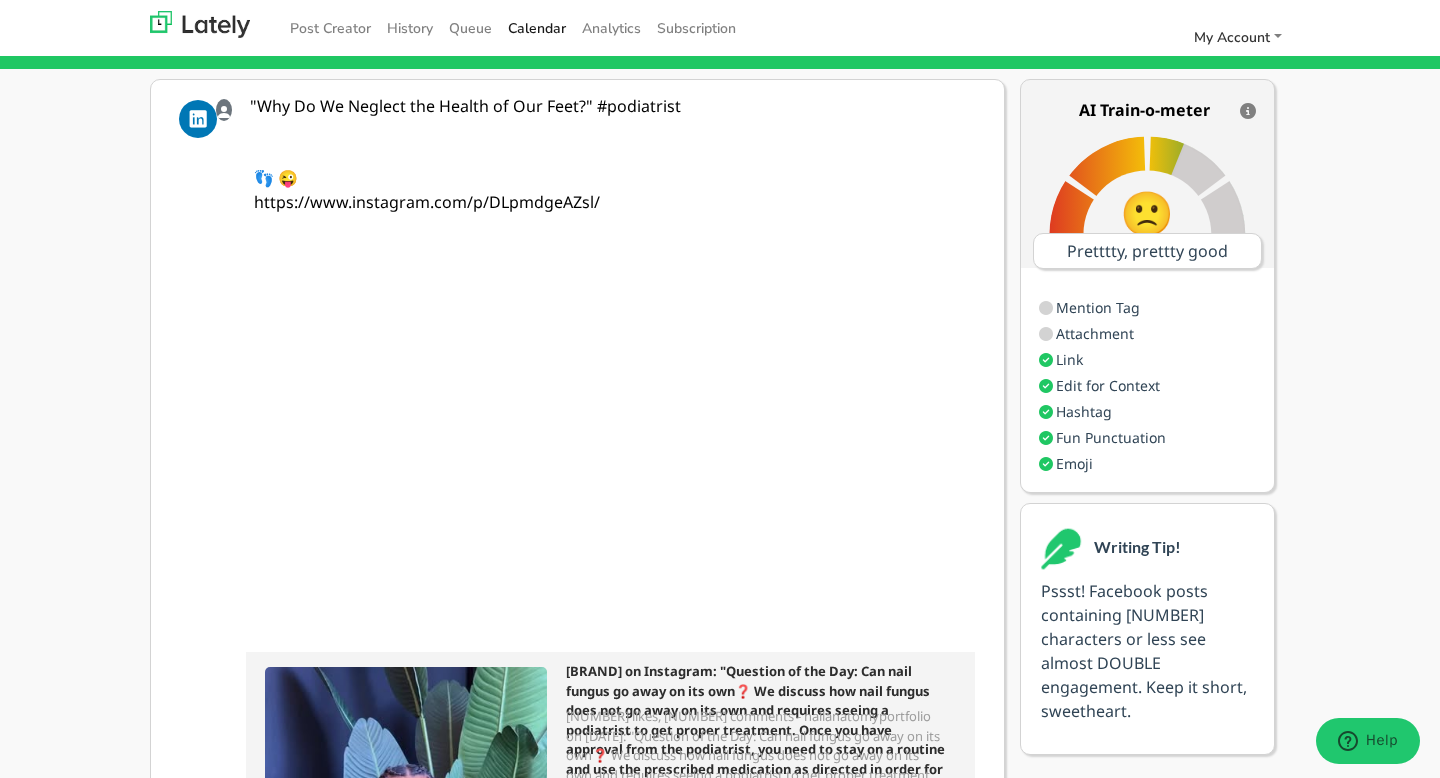 scroll, scrollTop: 89, scrollLeft: 0, axis: vertical 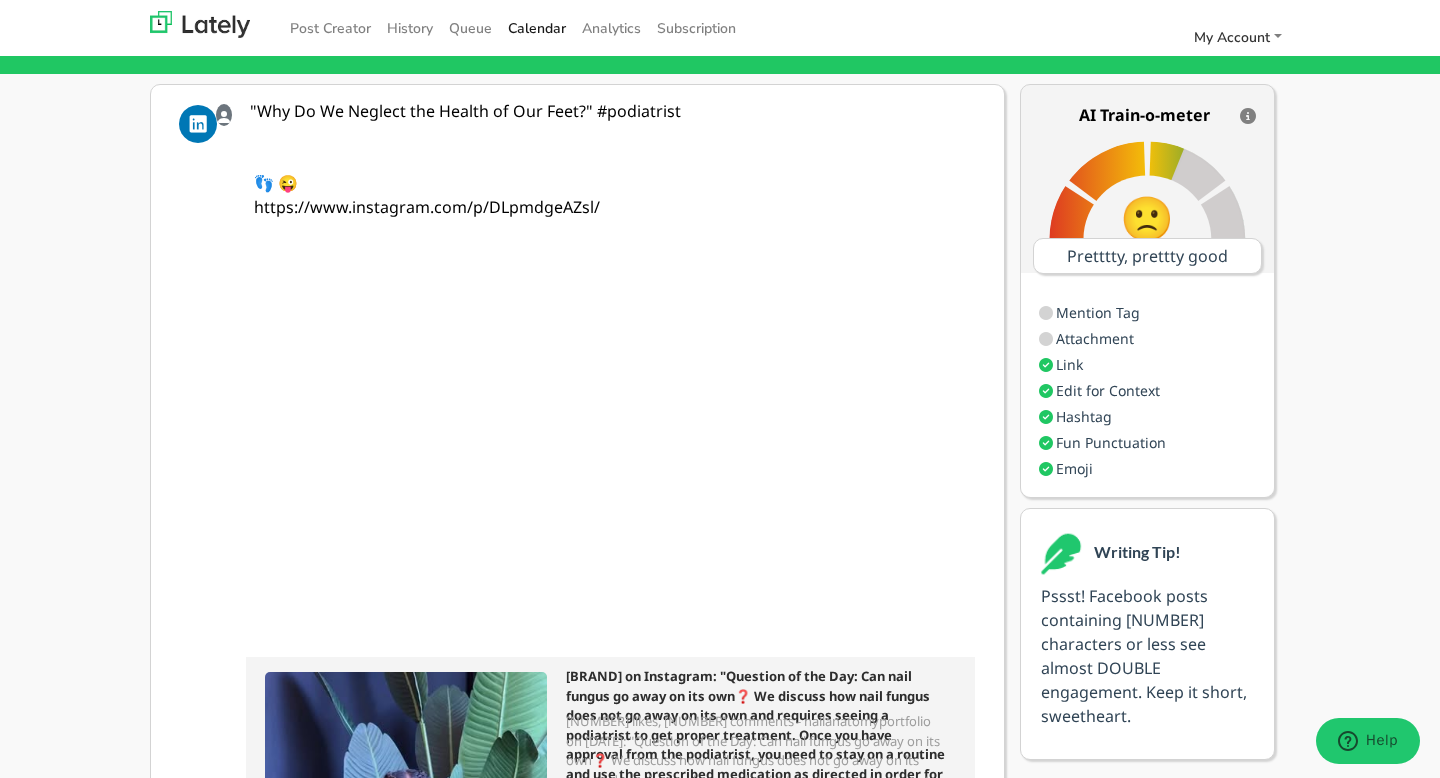 click on ""Why Do We Neglect the Health of Our Feet?" #podiatrist
👣 😜
https://www.instagram.com/p/DLpmdgeAZsl/" at bounding box center [613, 363] 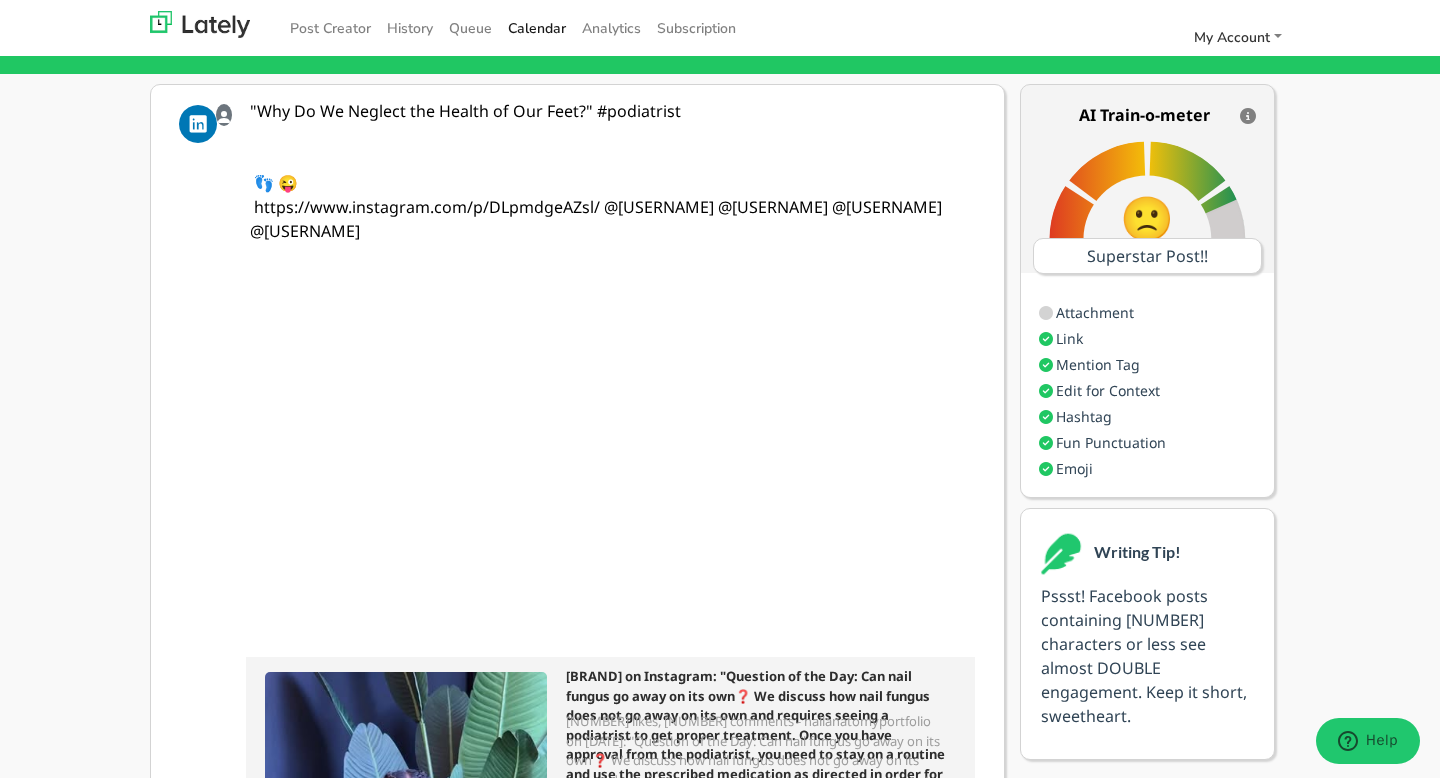 click on ""Why Do We Neglect the Health of Our Feet?" #podiatrist
👣 😜
https://www.instagram.com/p/DLpmdgeAZsl/ @[USERNAME] @[USERNAME] @[USERNAME] @[USERNAME]" at bounding box center (613, 363) 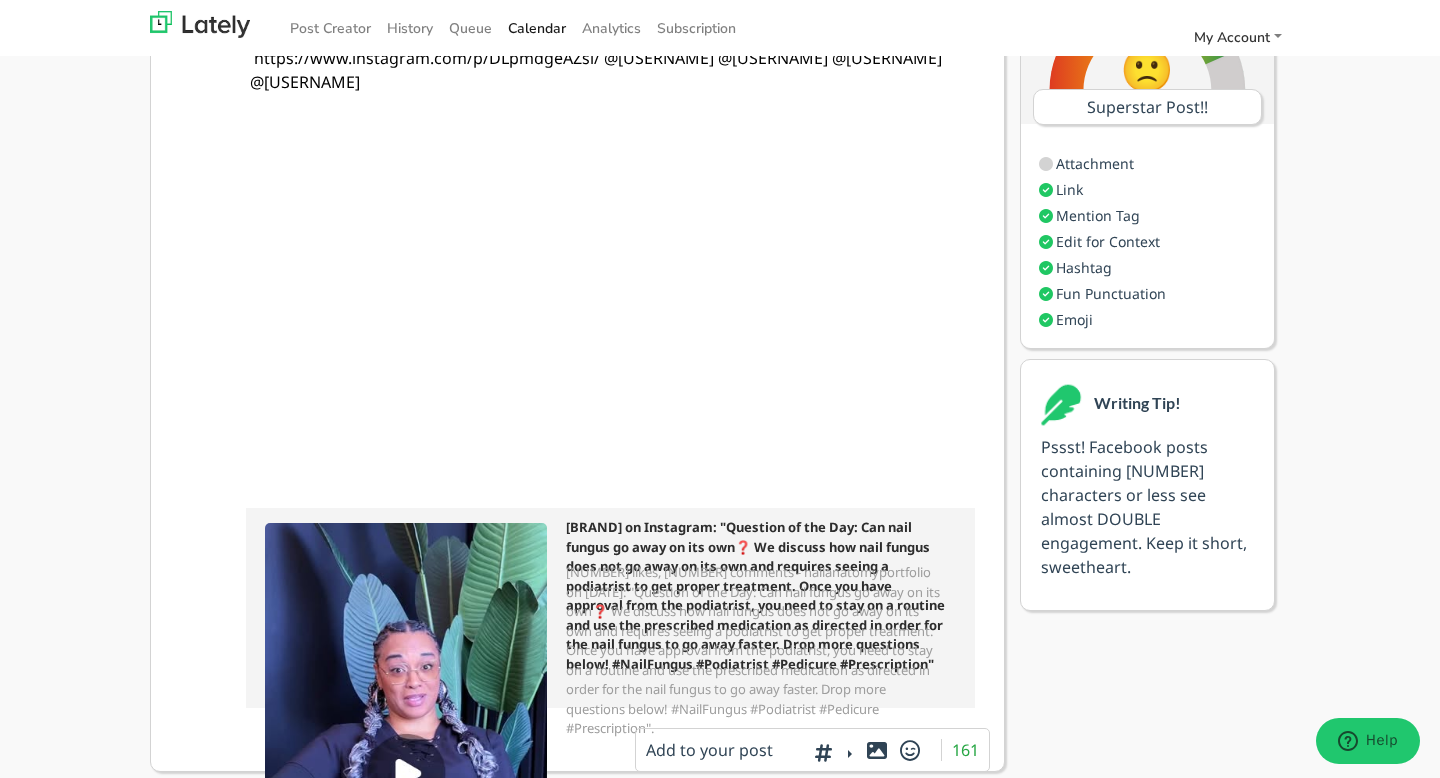 scroll, scrollTop: 488, scrollLeft: 0, axis: vertical 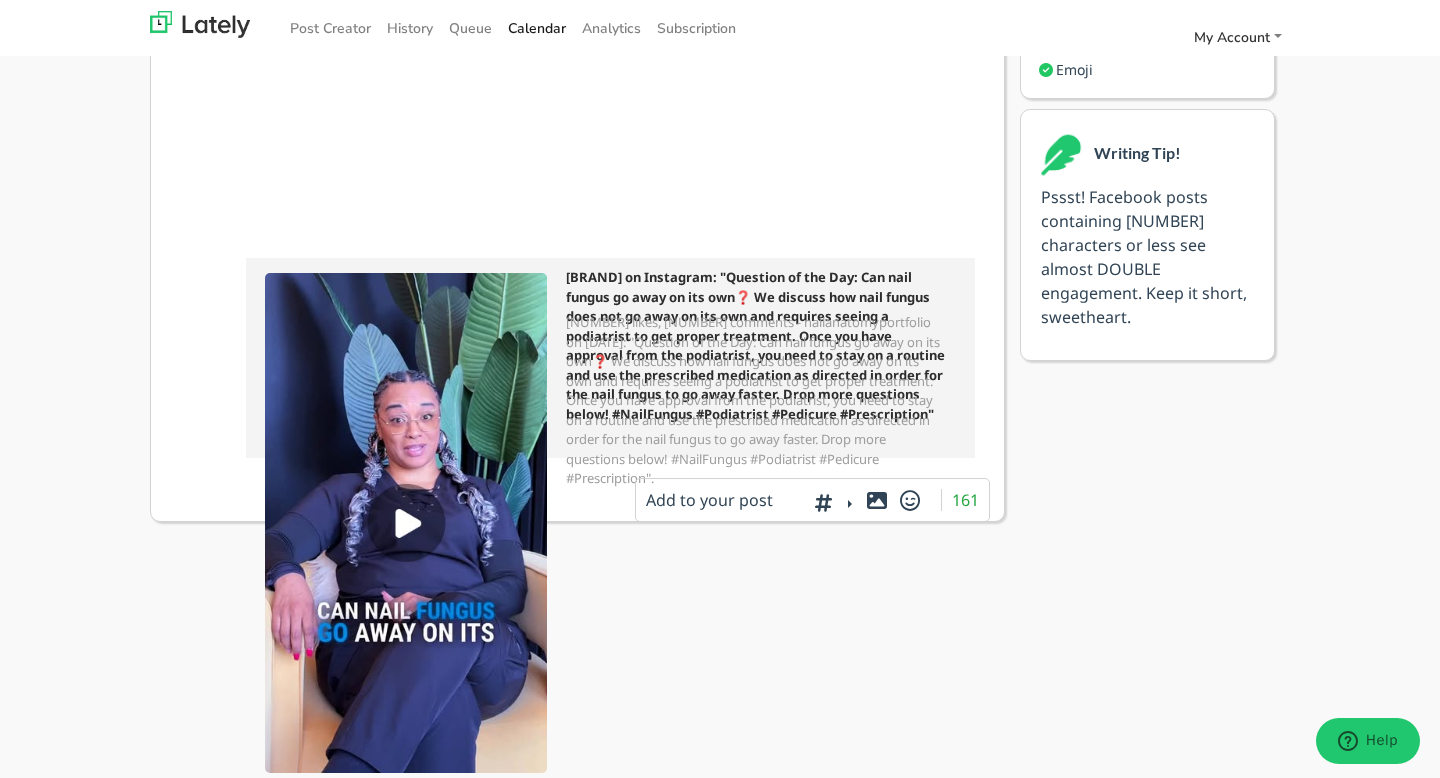 type on ""Why Do We Neglect the Health of Our Feet?" #podiatrist
👣 😜
https://www.instagram.com/p/DLpmdgeAZsl/ @[USERNAME] @[USERNAME] @[USERNAME] @[USERNAME]" 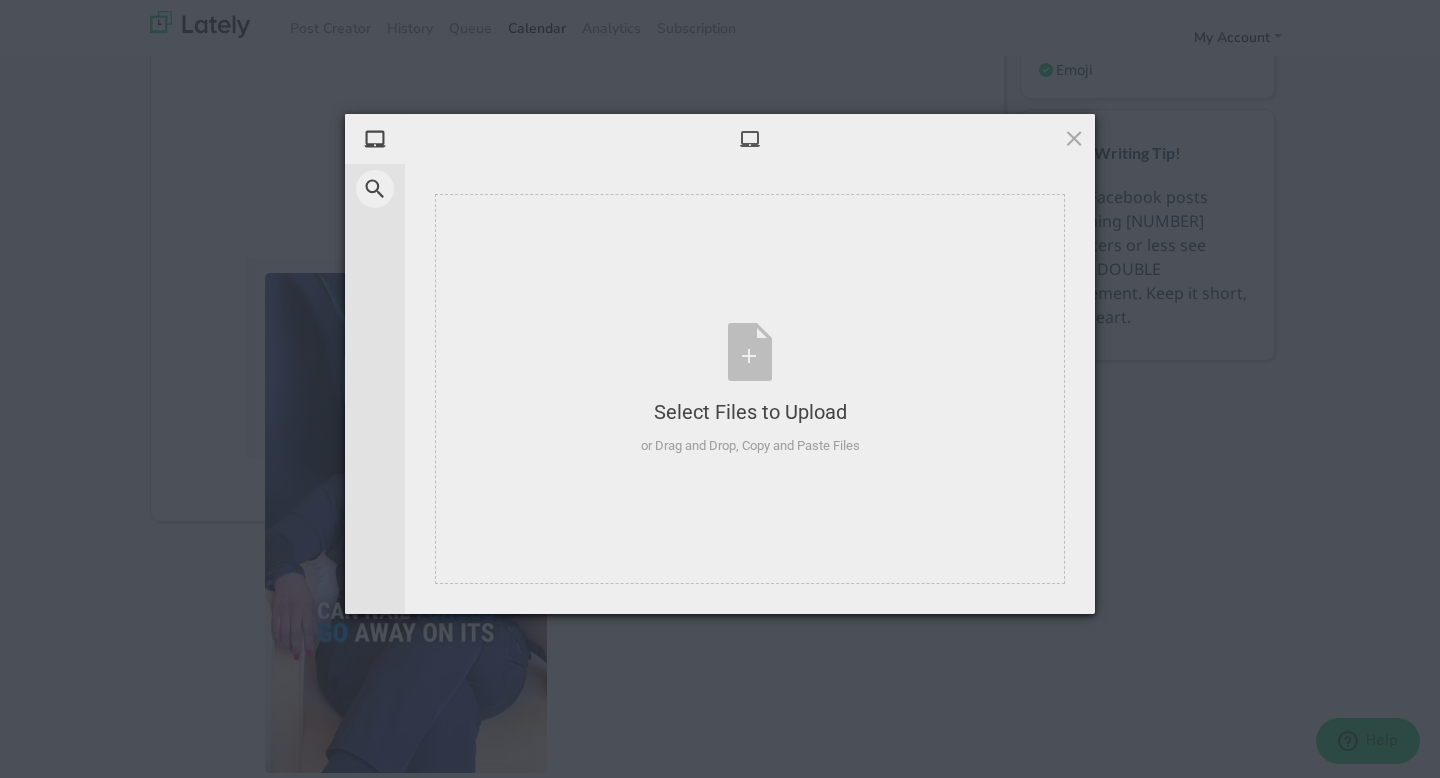 click on "My Device           Web Search
Select Files to Upload
or Drag and Drop, Copy and Paste Files
Selected Files: 0     View/Edit Selected
Powered by   Filestack" at bounding box center (720, 389) 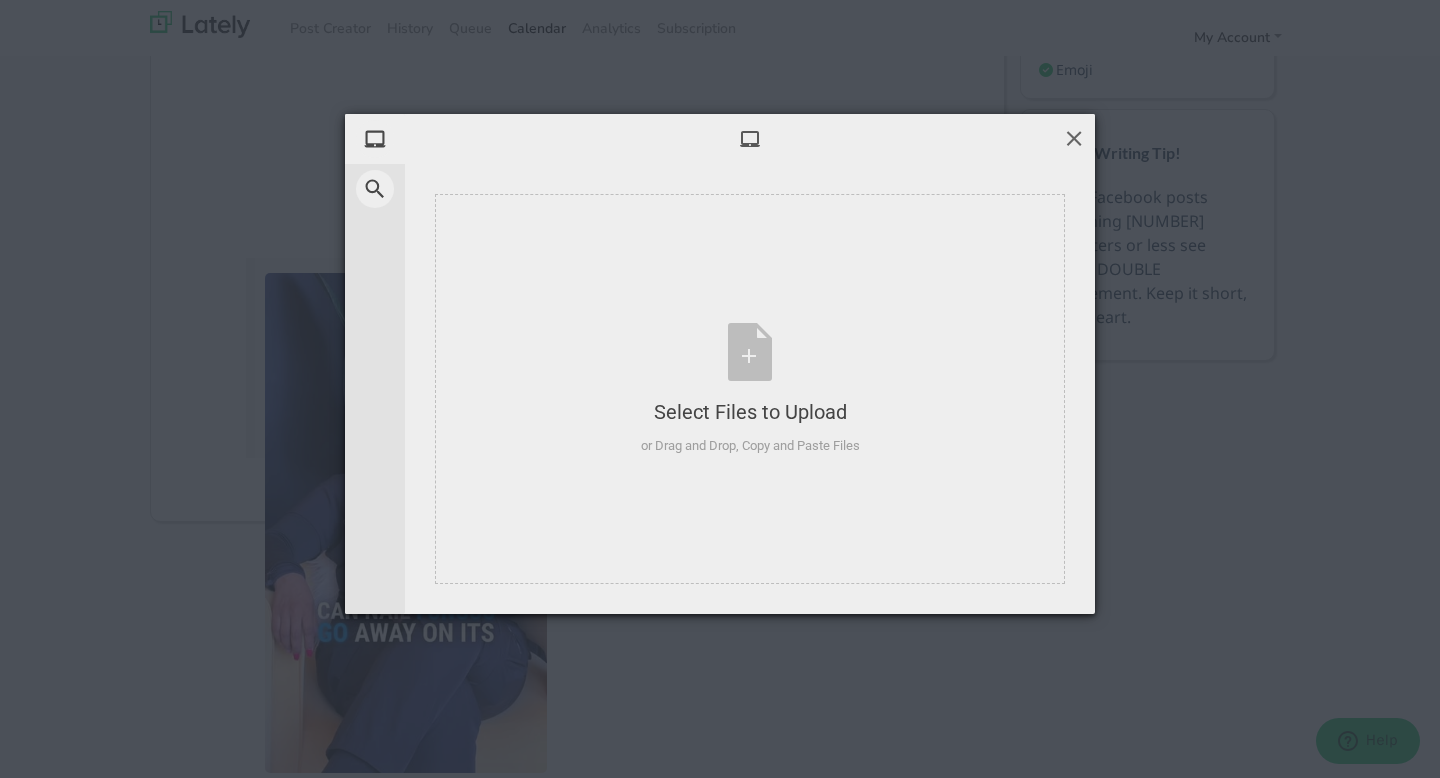 click at bounding box center [1074, 138] 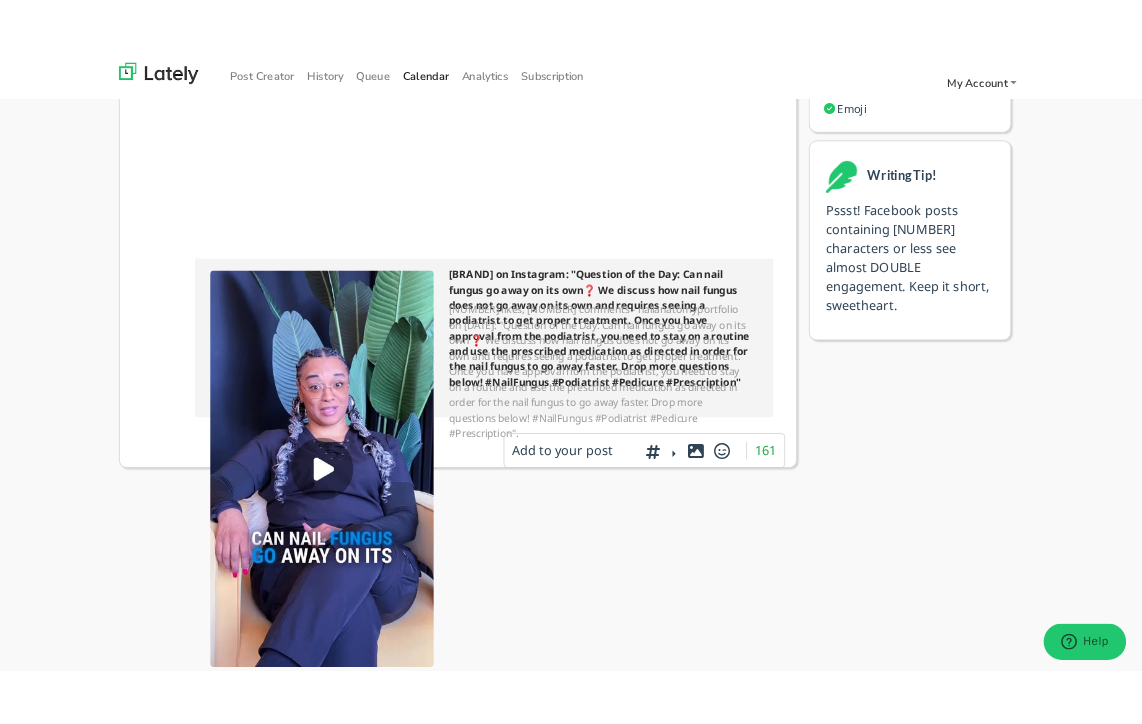 scroll, scrollTop: 451, scrollLeft: 0, axis: vertical 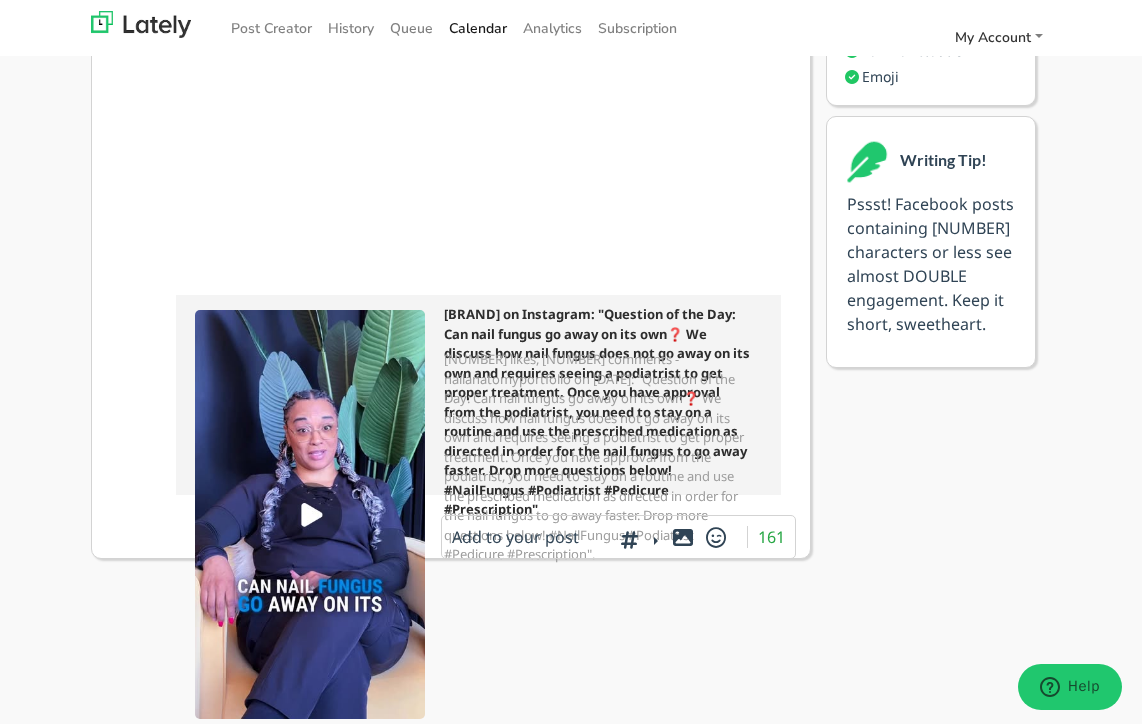 click on ""Why Do We Neglect the Health of Our Feet?" #podiatrist
👣 😜
https://www.instagram.com/p/DLpmdgeAZsl/ @[USERNAME] @[USERNAME] @[USERNAME] @[USERNAME]" at bounding box center [481, 1] 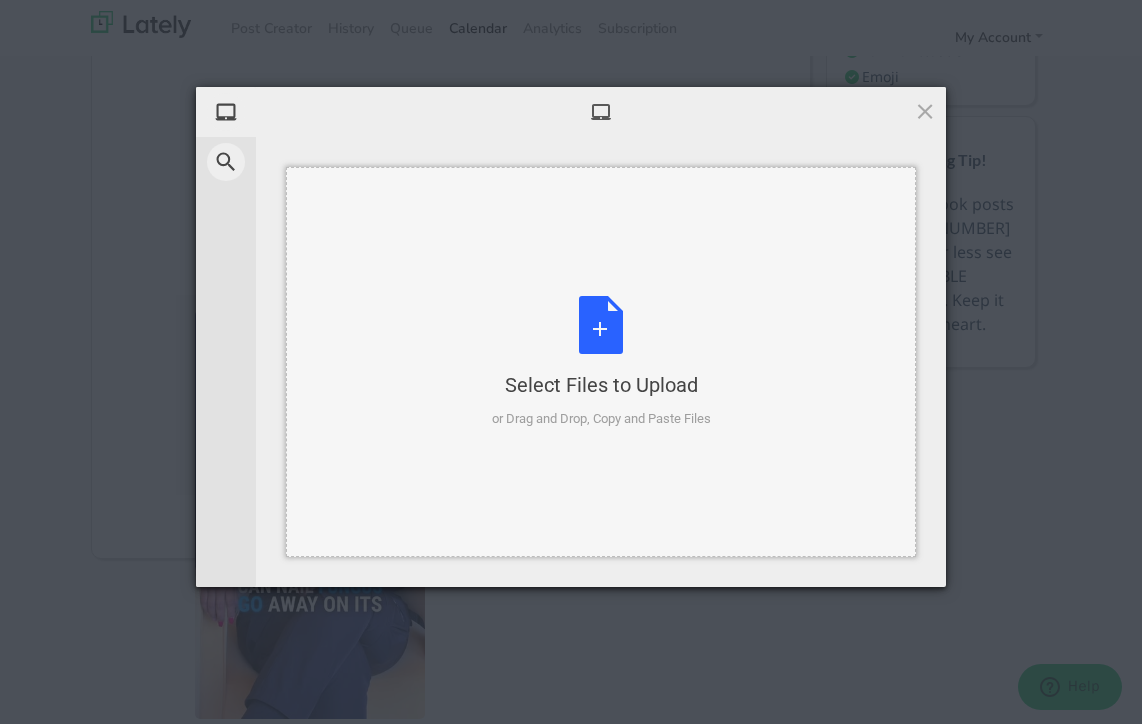 click on "Select Files to Upload
or Drag and Drop, Copy and Paste Files" at bounding box center (601, 362) 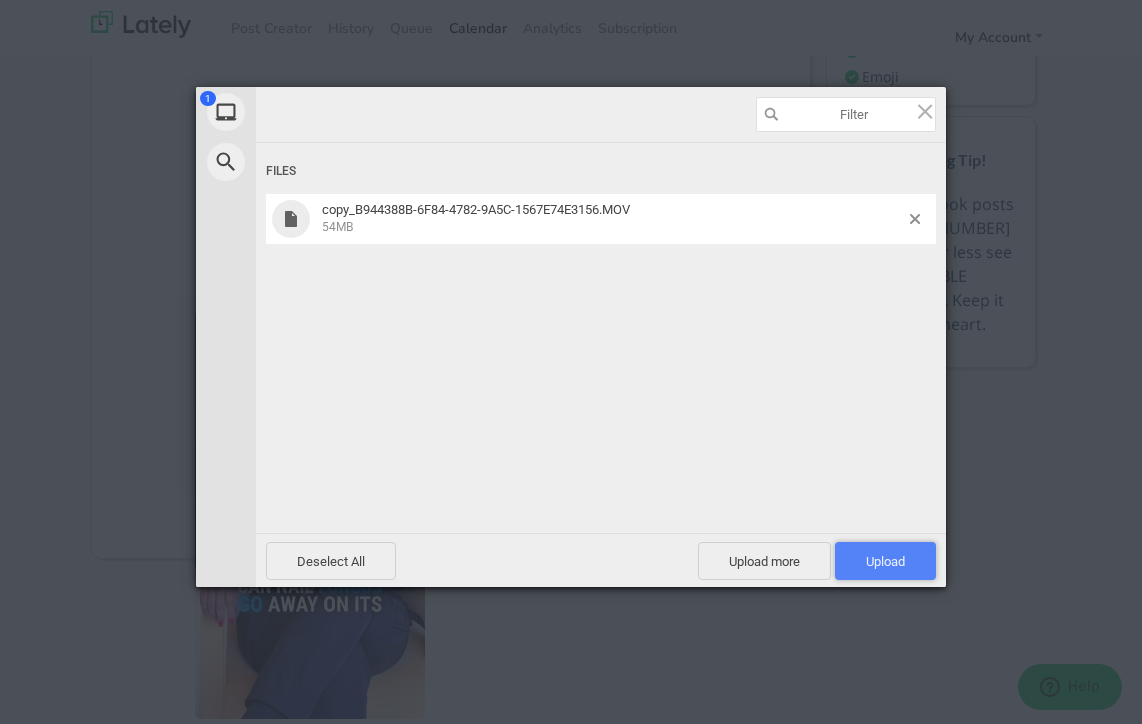 click on "Upload
1" at bounding box center [885, 561] 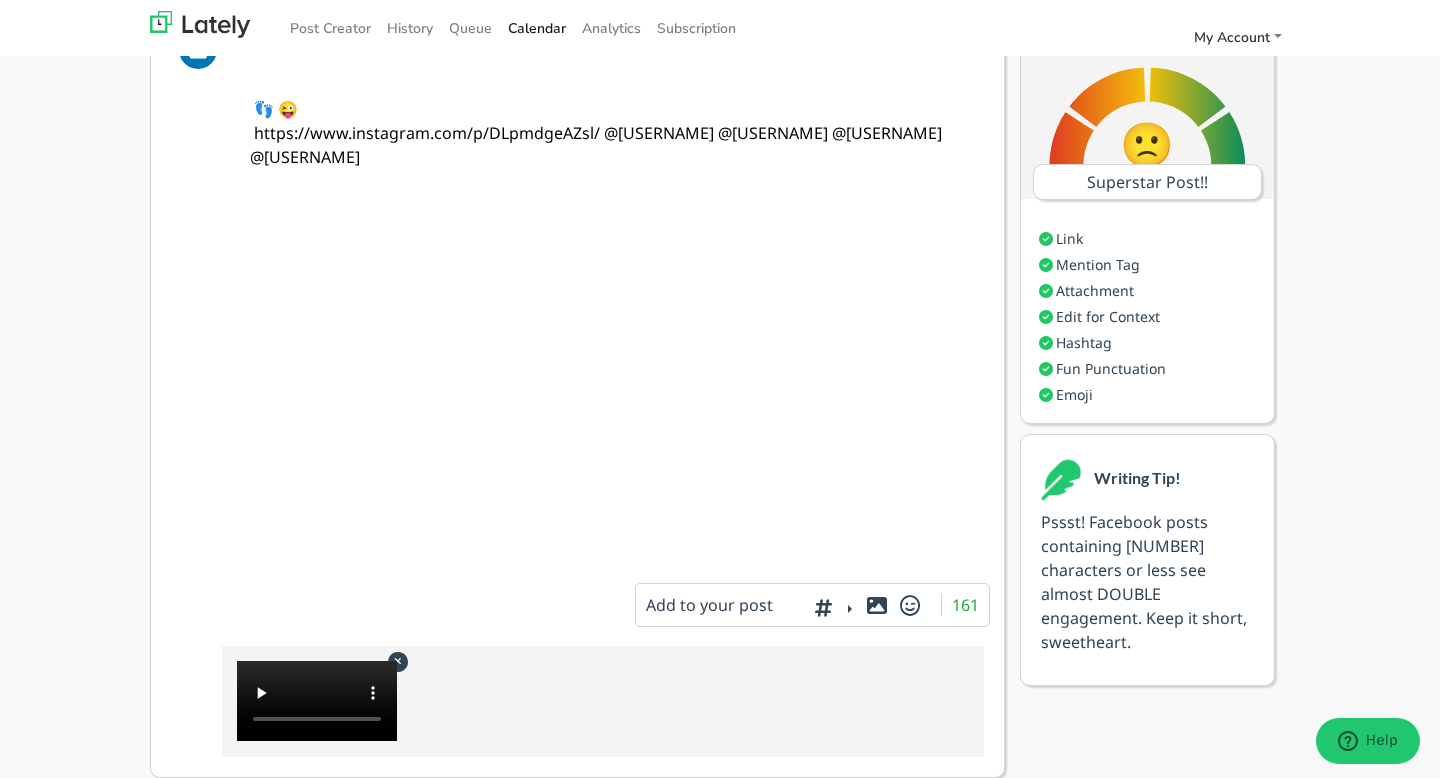 scroll, scrollTop: 368, scrollLeft: 0, axis: vertical 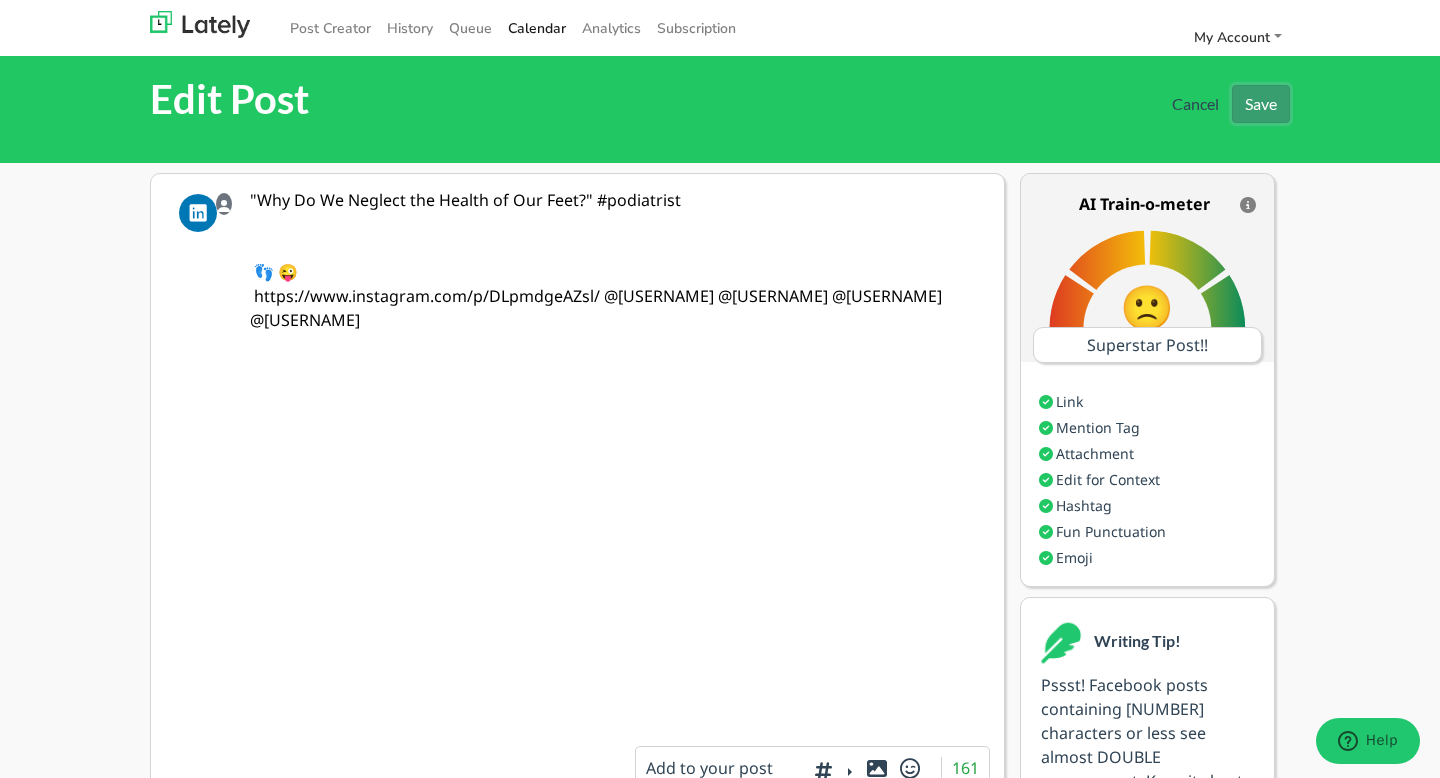 click on "Save" at bounding box center (1261, 104) 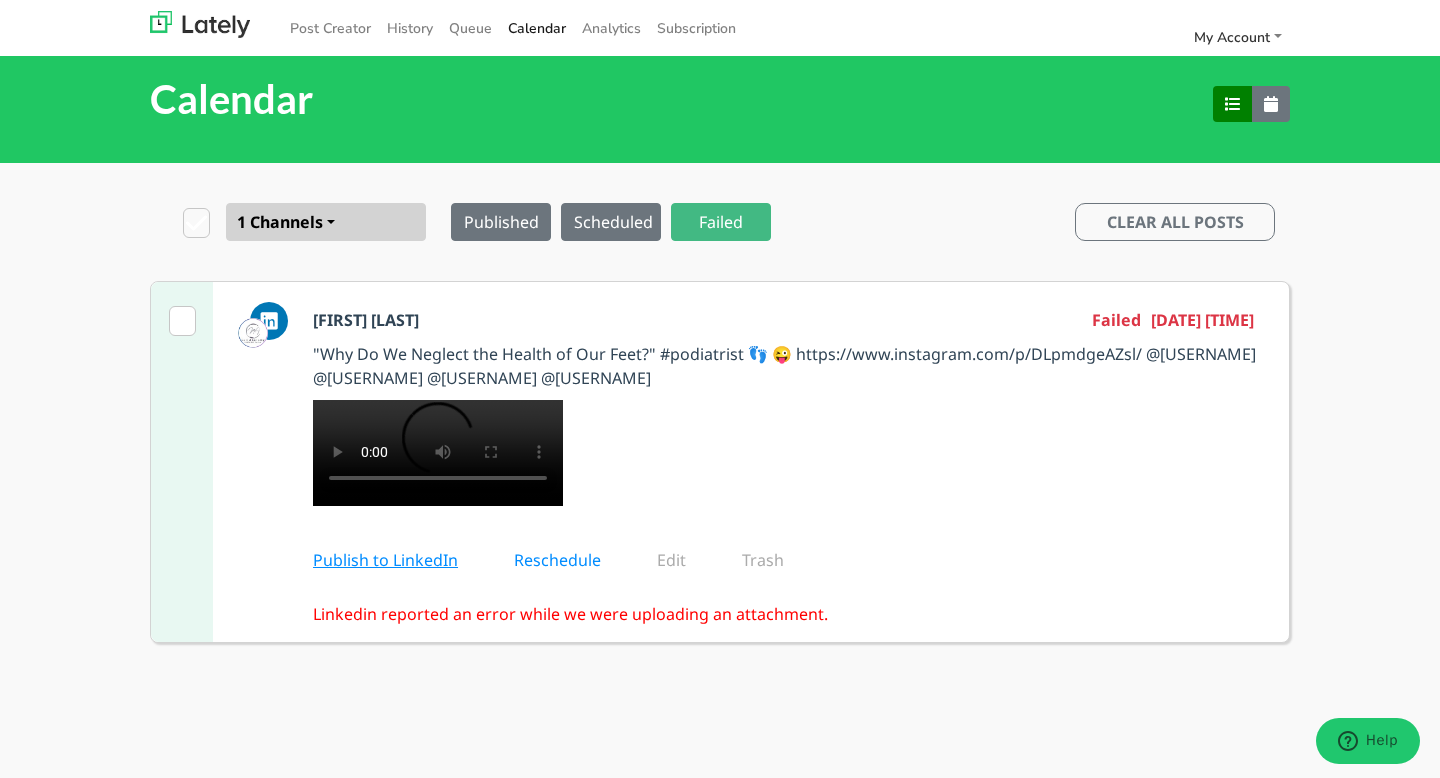 click on "Publish to LinkedIn" at bounding box center [399, 560] 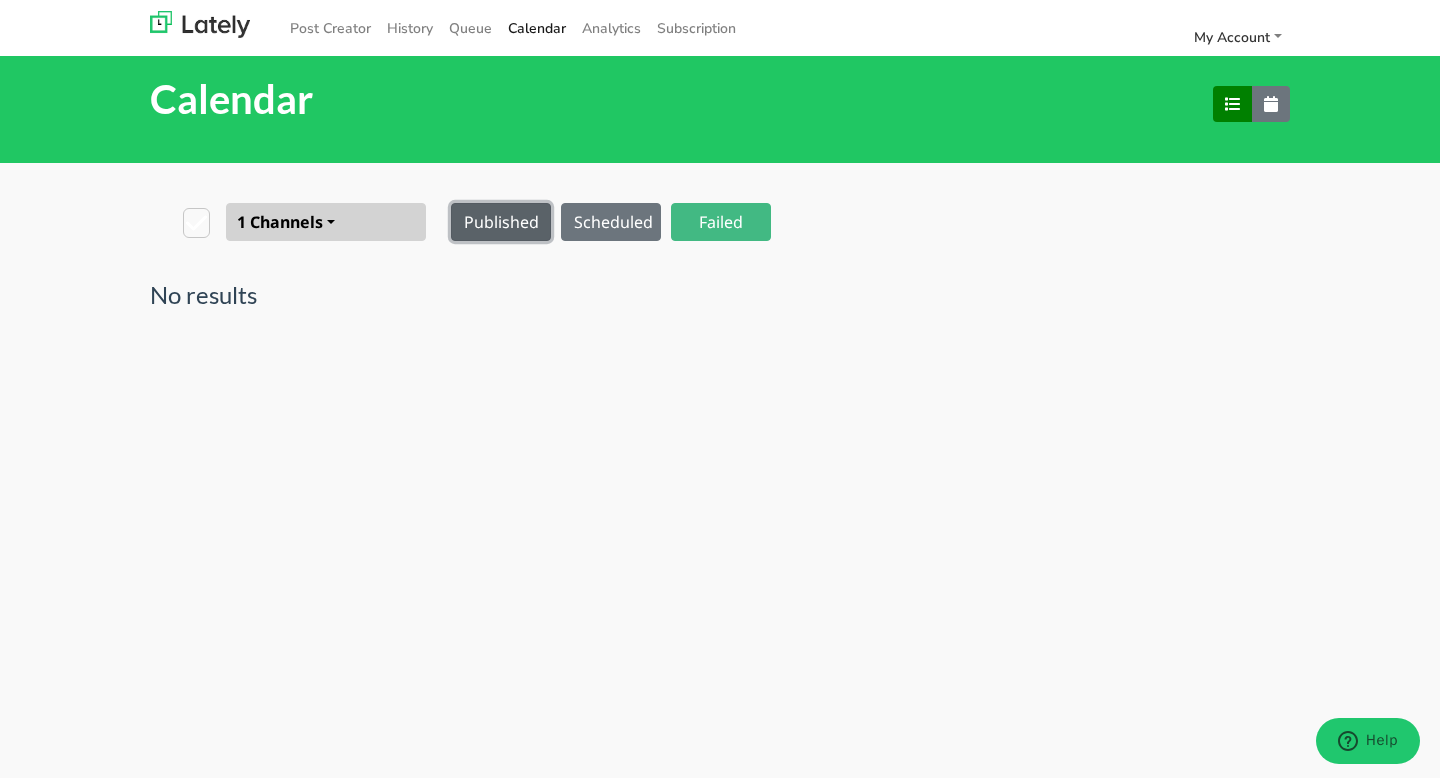 click on "Published" at bounding box center [501, 222] 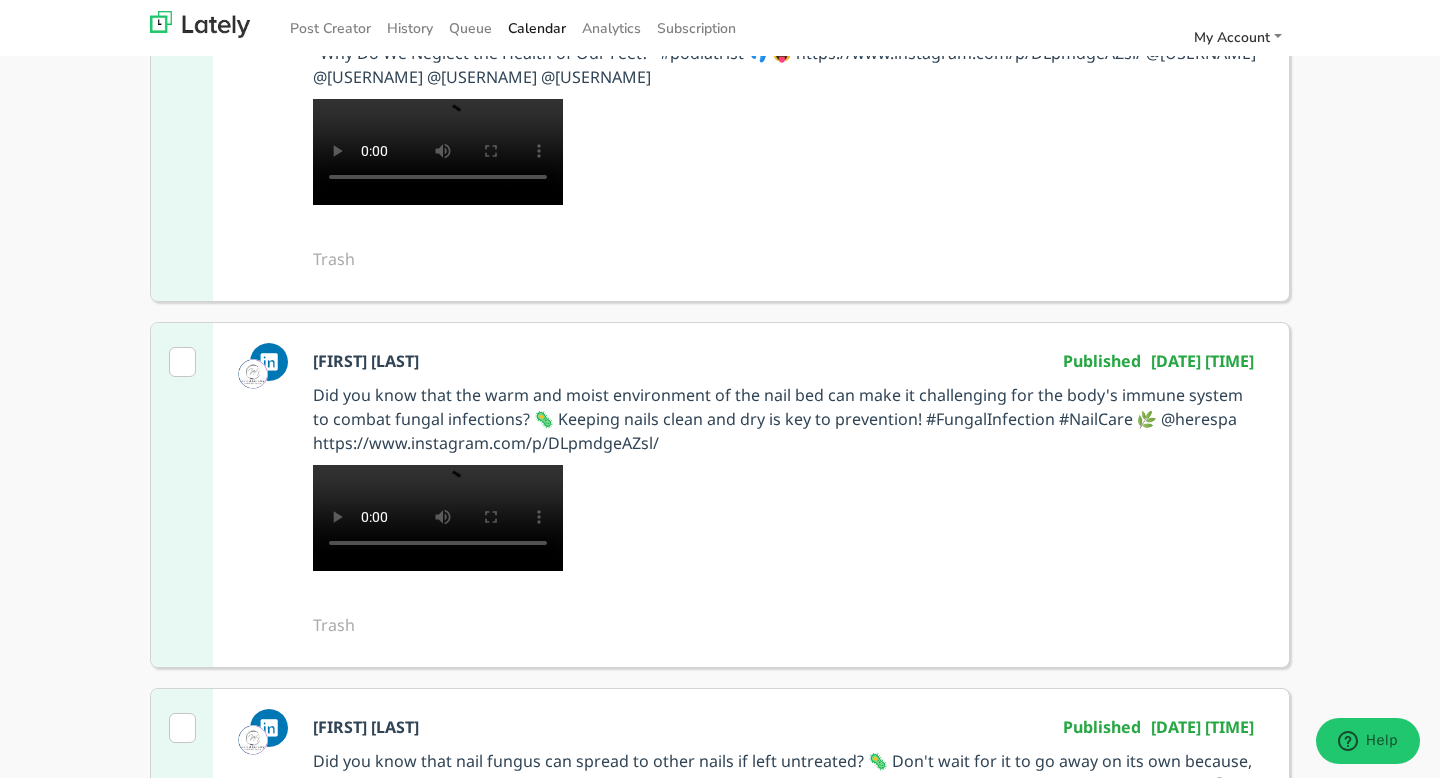 scroll, scrollTop: 303, scrollLeft: 0, axis: vertical 